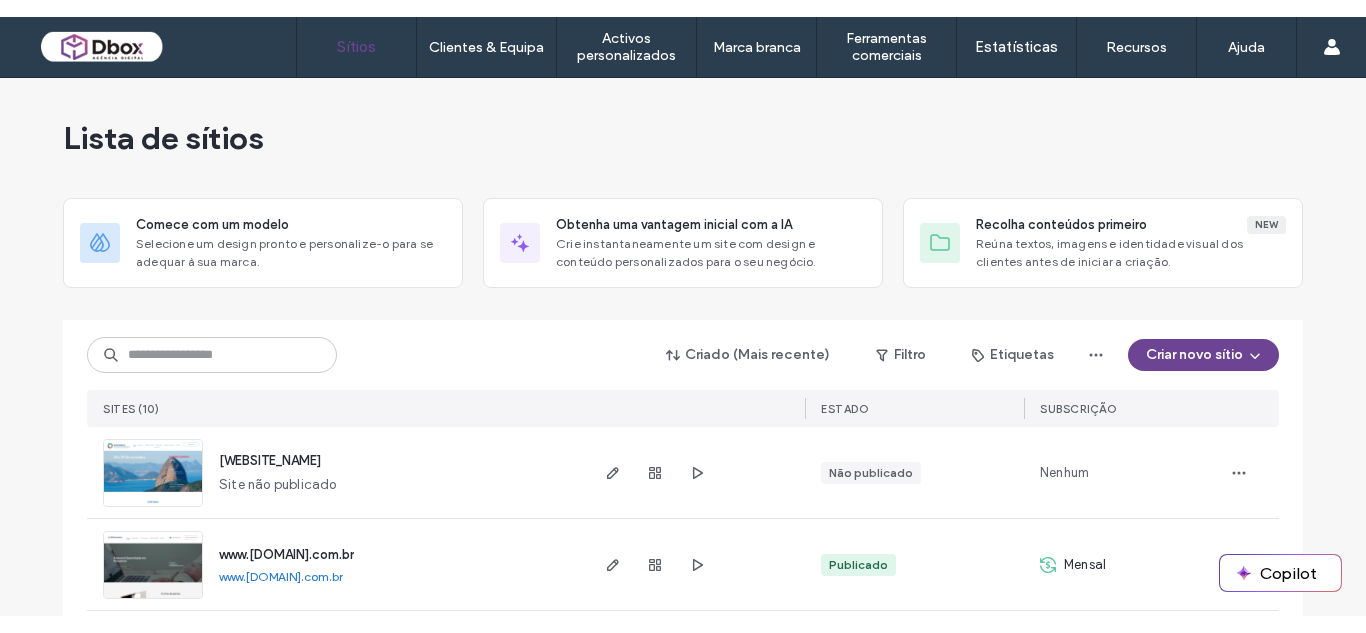 scroll, scrollTop: 0, scrollLeft: 0, axis: both 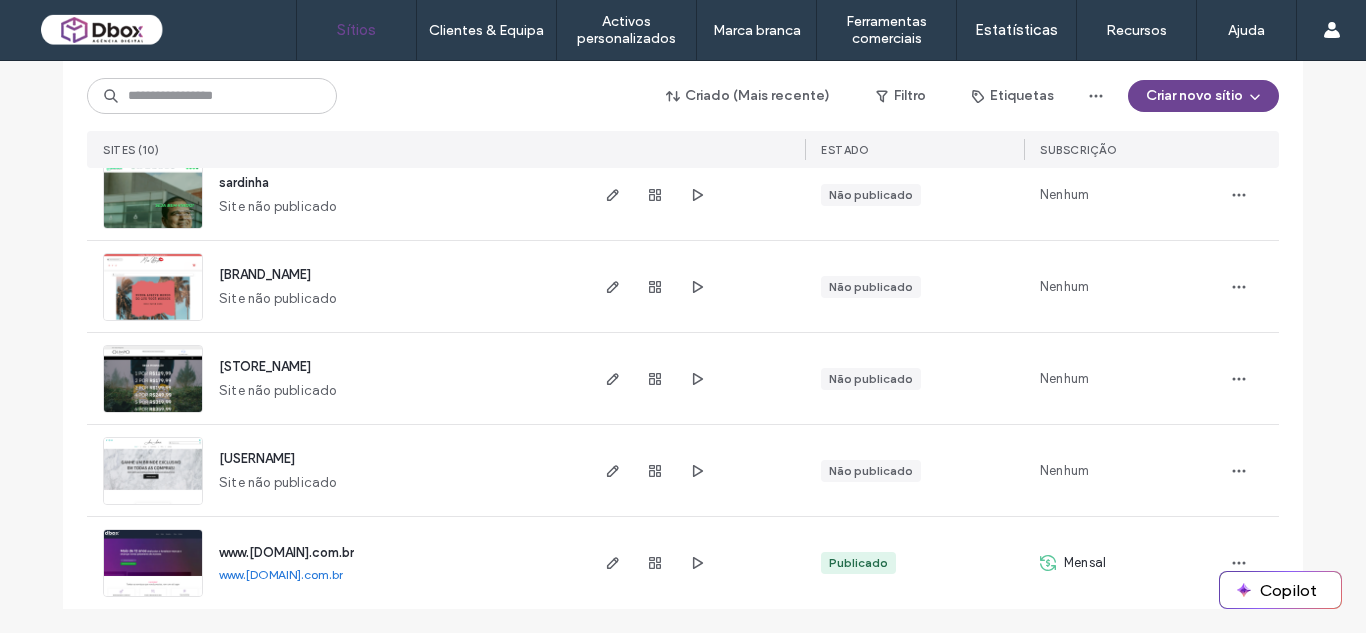 click on "www.dbox.com.br" at bounding box center (286, 552) 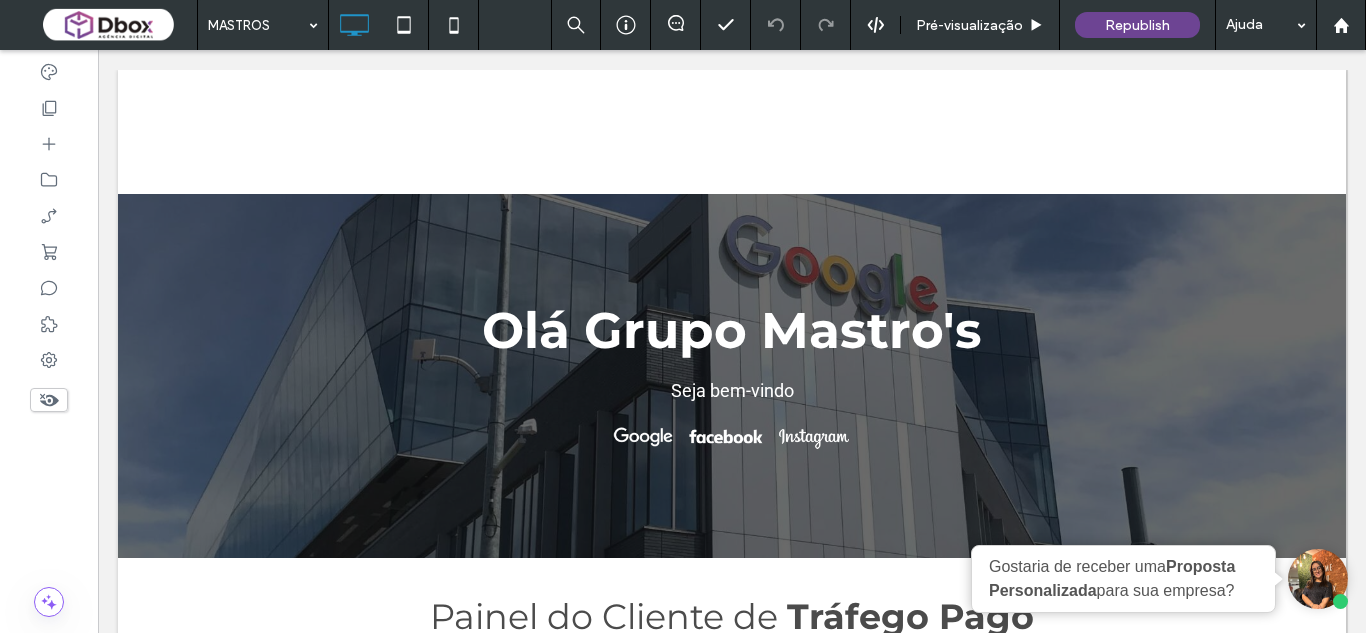 scroll, scrollTop: 0, scrollLeft: 0, axis: both 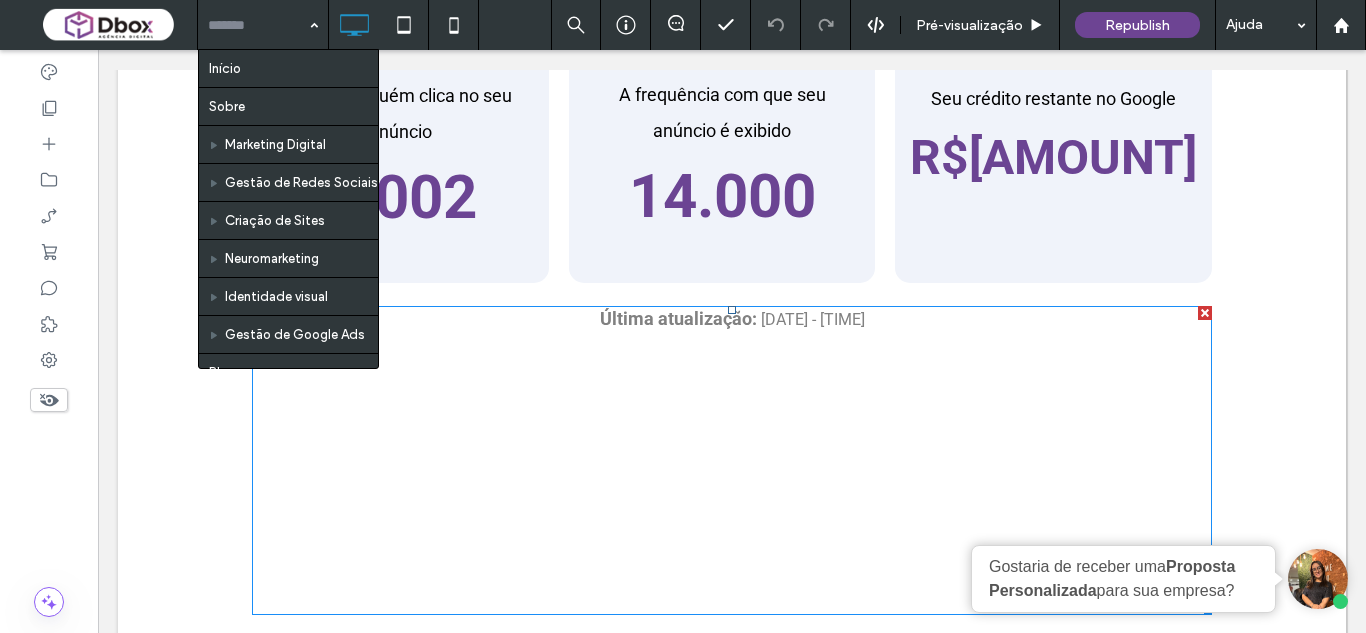 click on "[DATE] - [TIME]" at bounding box center (813, 319) 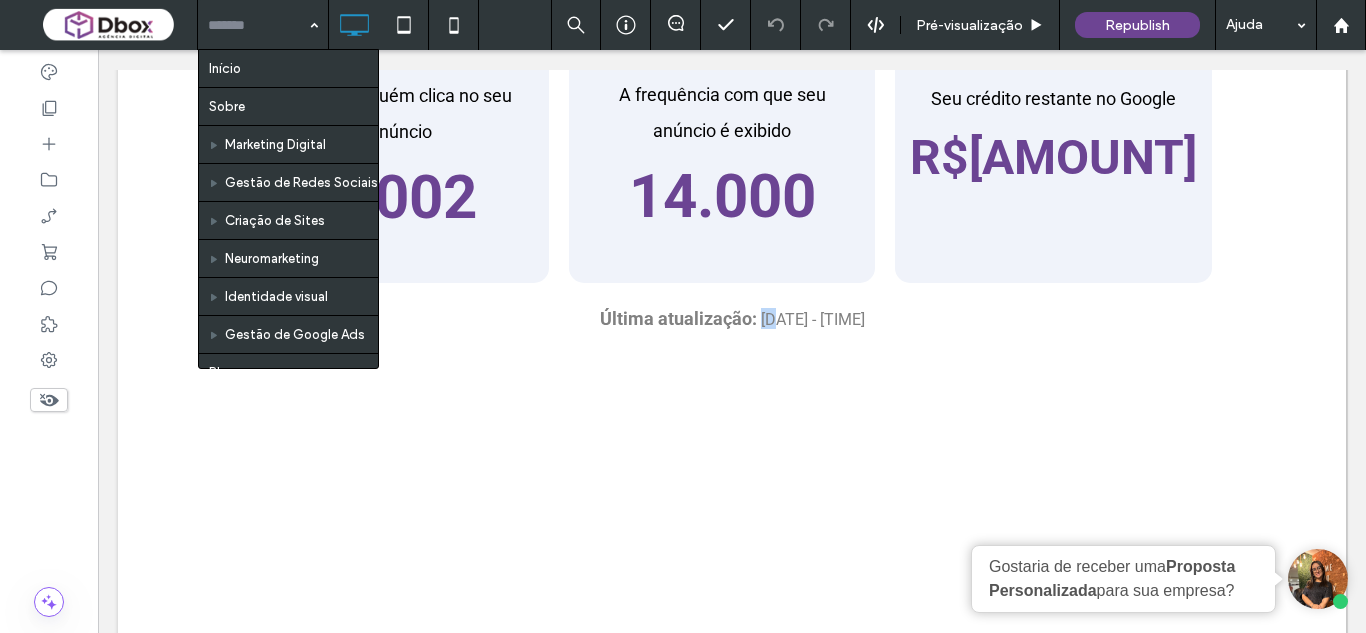 click on "[DATE] - [TIME]" at bounding box center [813, 319] 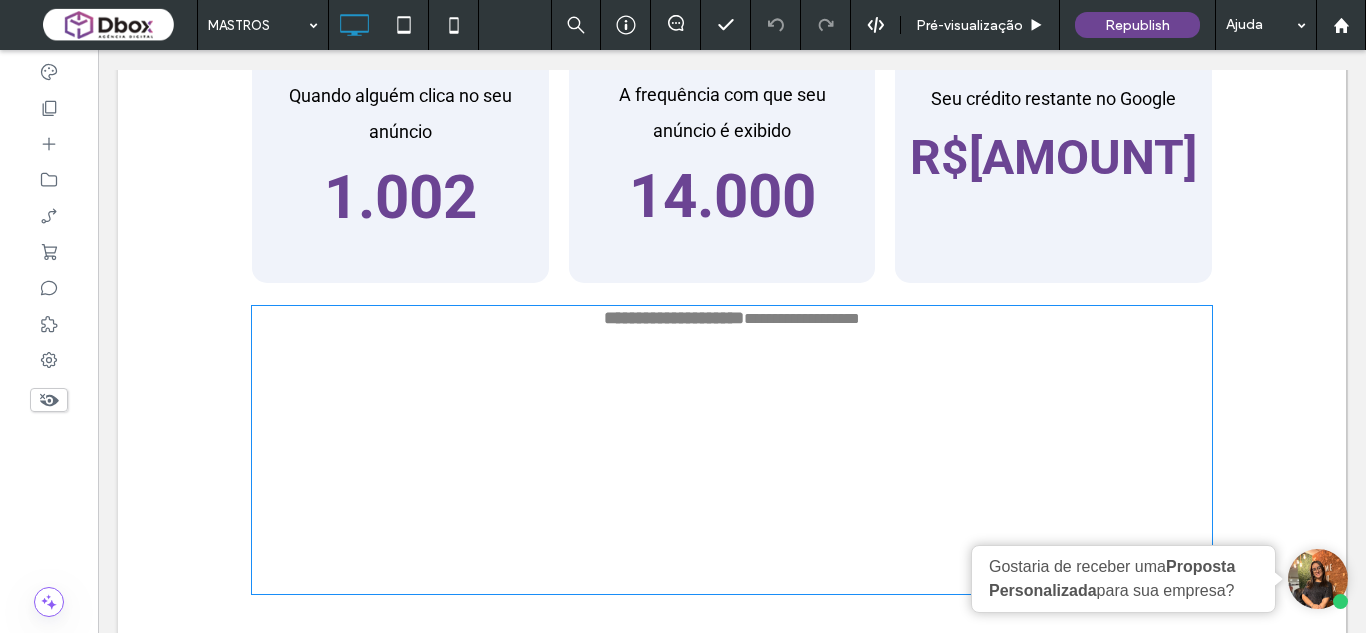click on "**********" at bounding box center [802, 318] 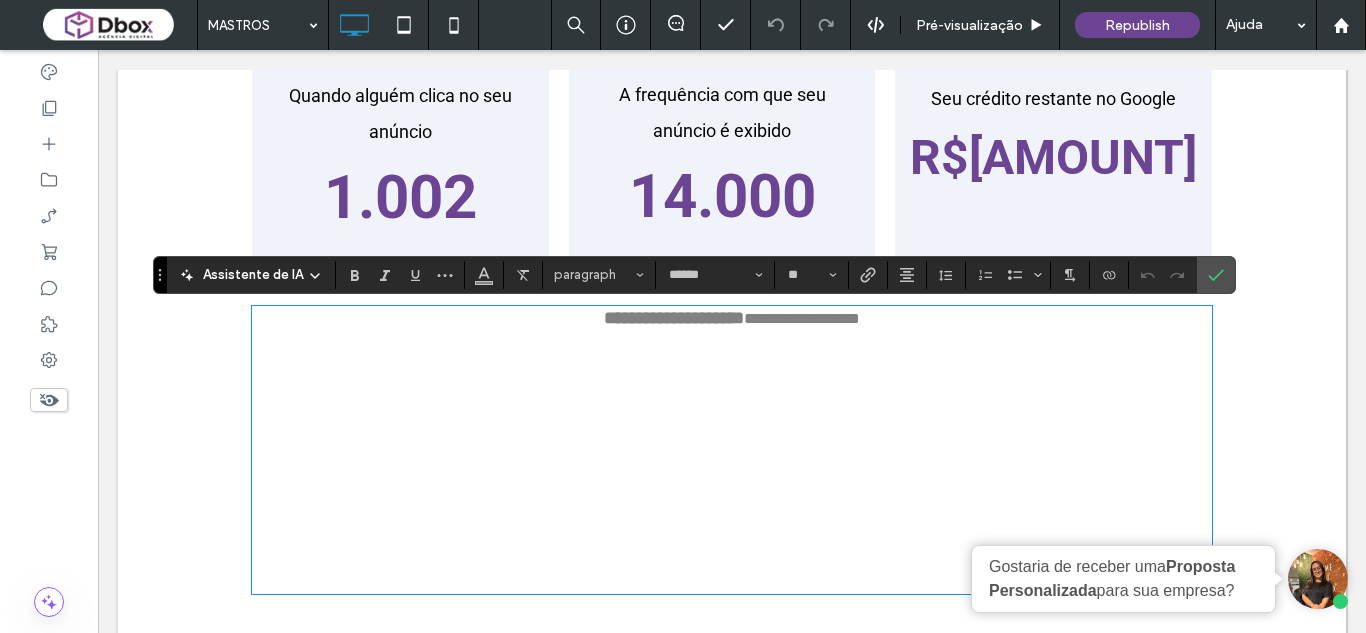 type on "******" 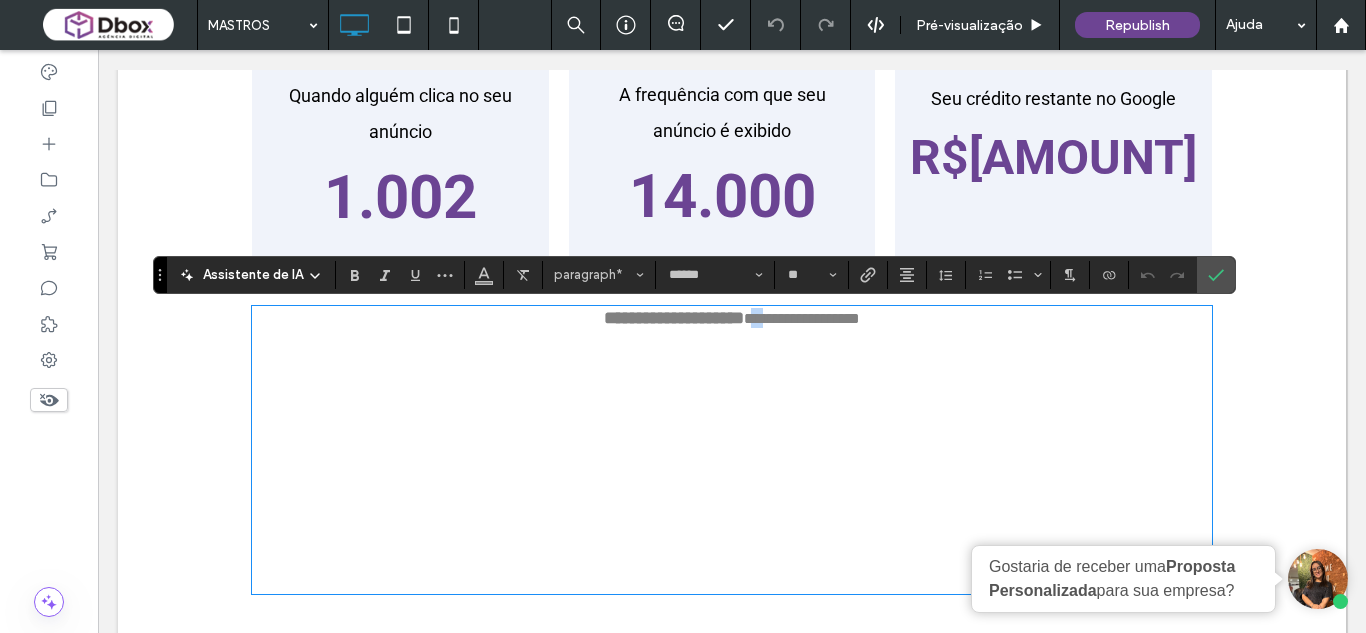 type 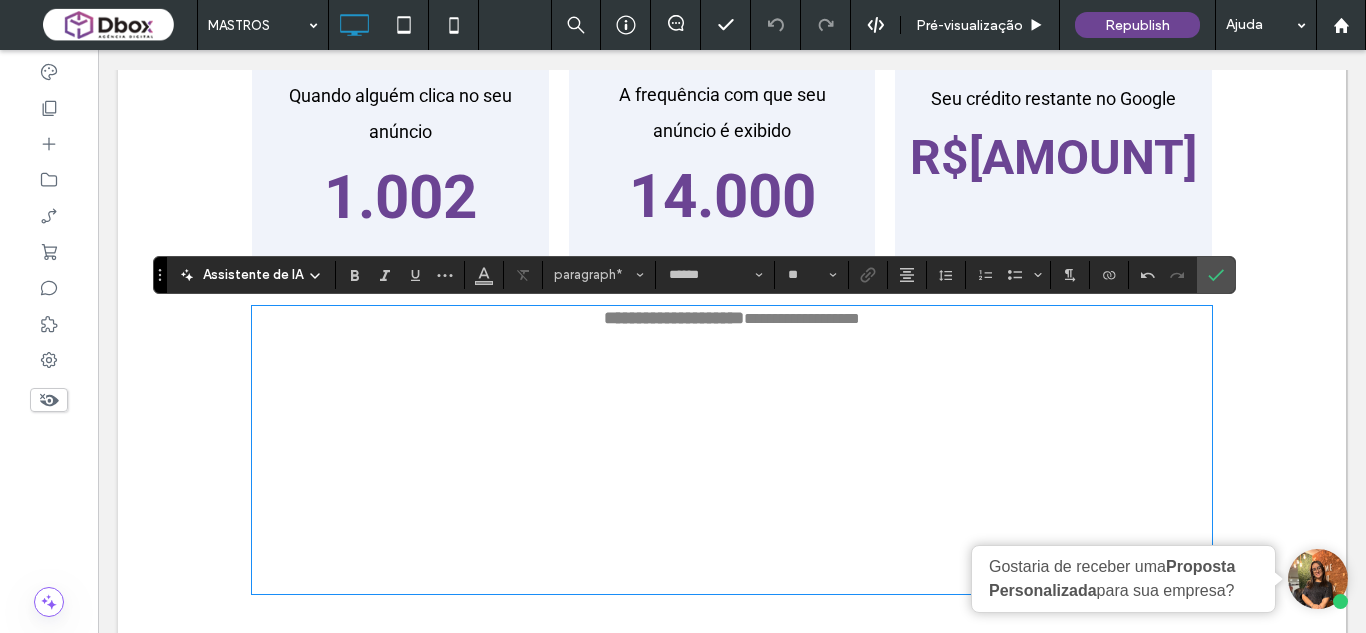click on "**********" at bounding box center (802, 318) 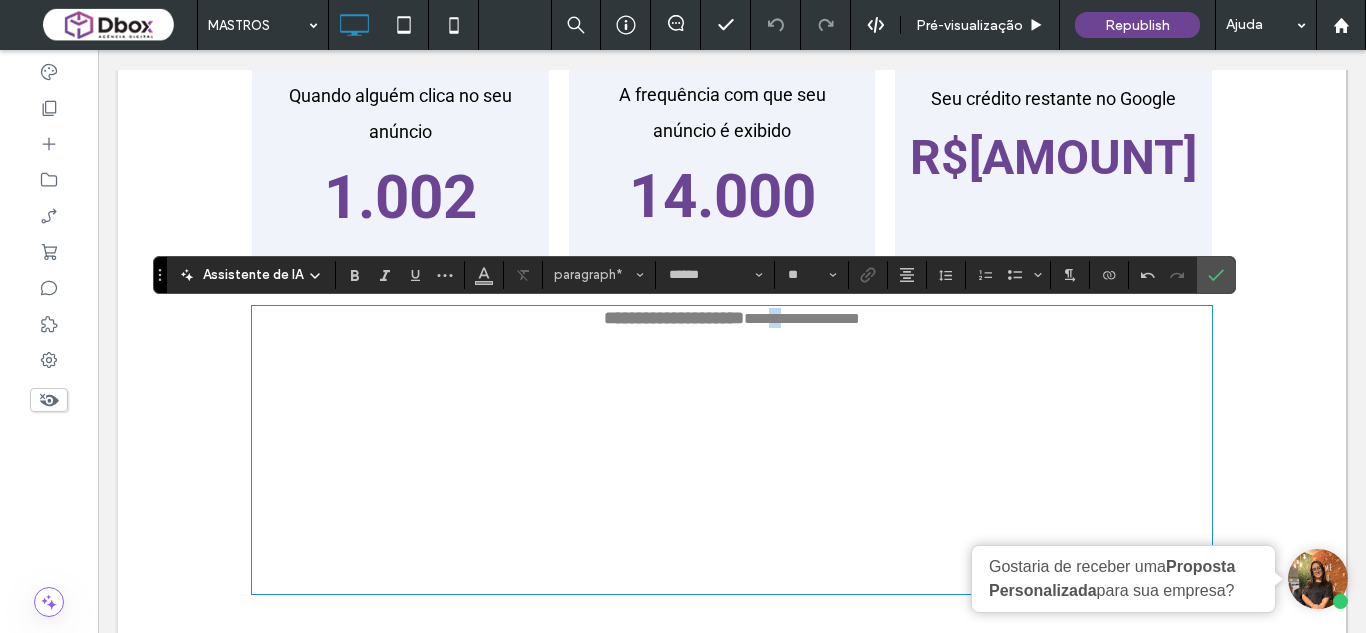 click on "**********" at bounding box center (802, 318) 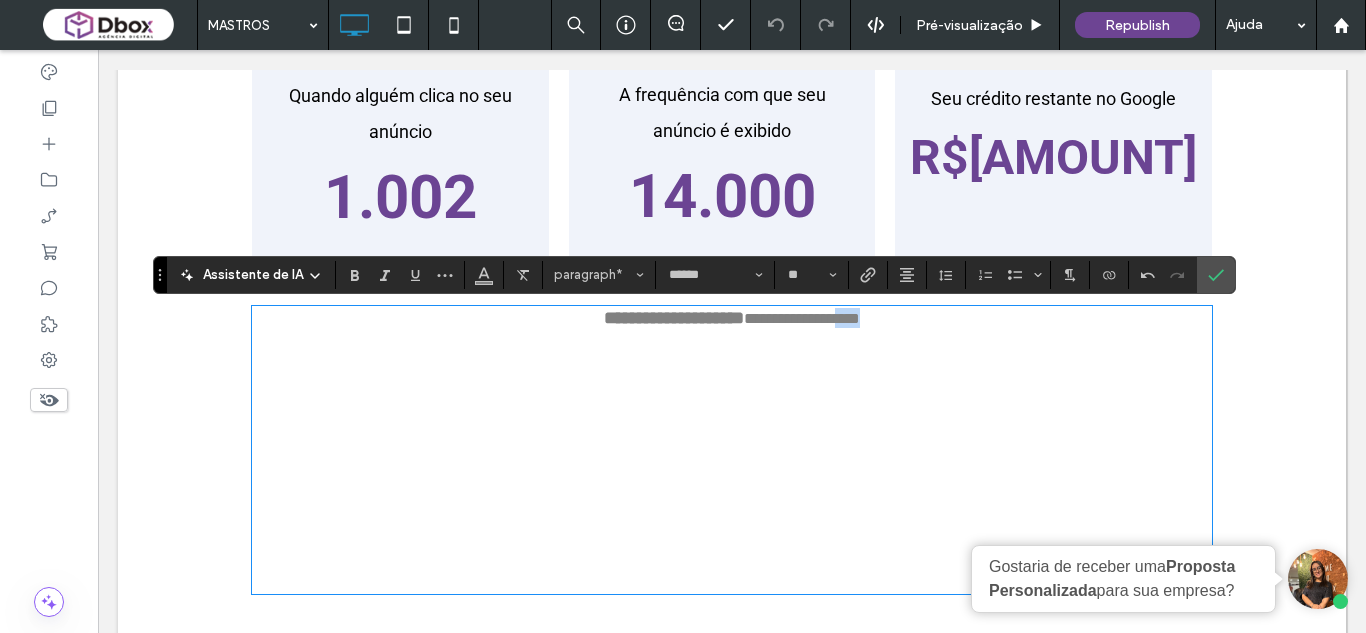 drag, startPoint x: 897, startPoint y: 329, endPoint x: 842, endPoint y: 318, distance: 56.089214 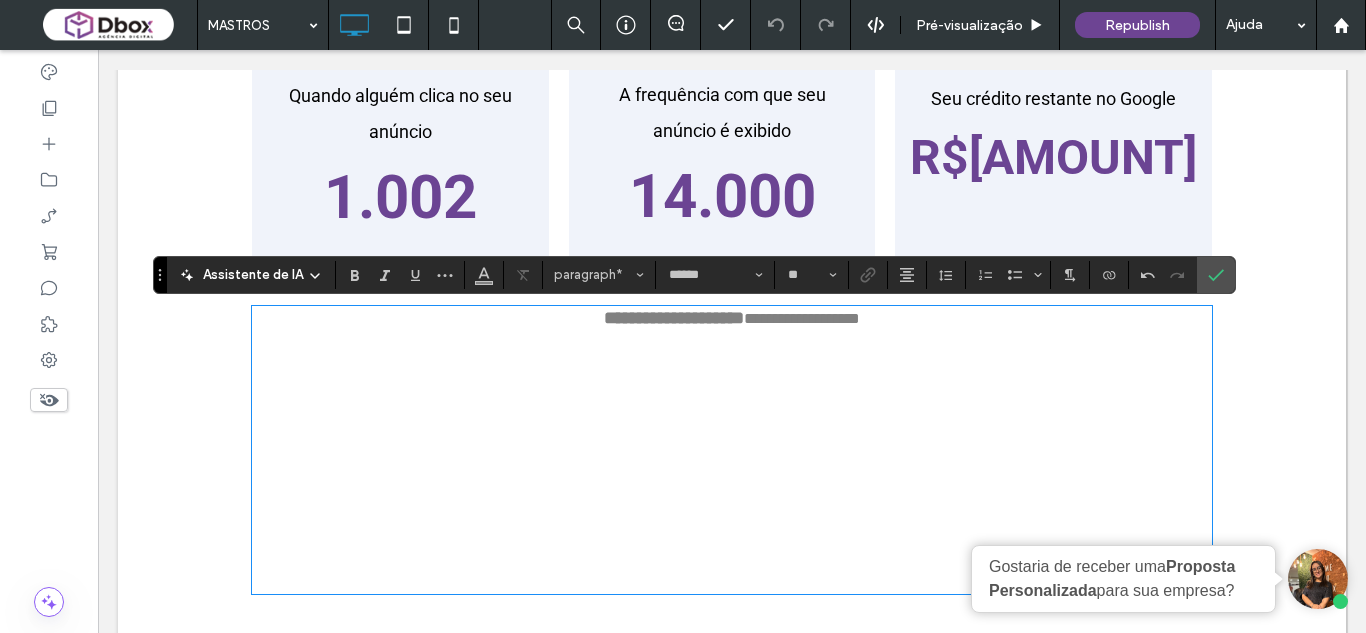 click on "1.002" at bounding box center [400, 197] 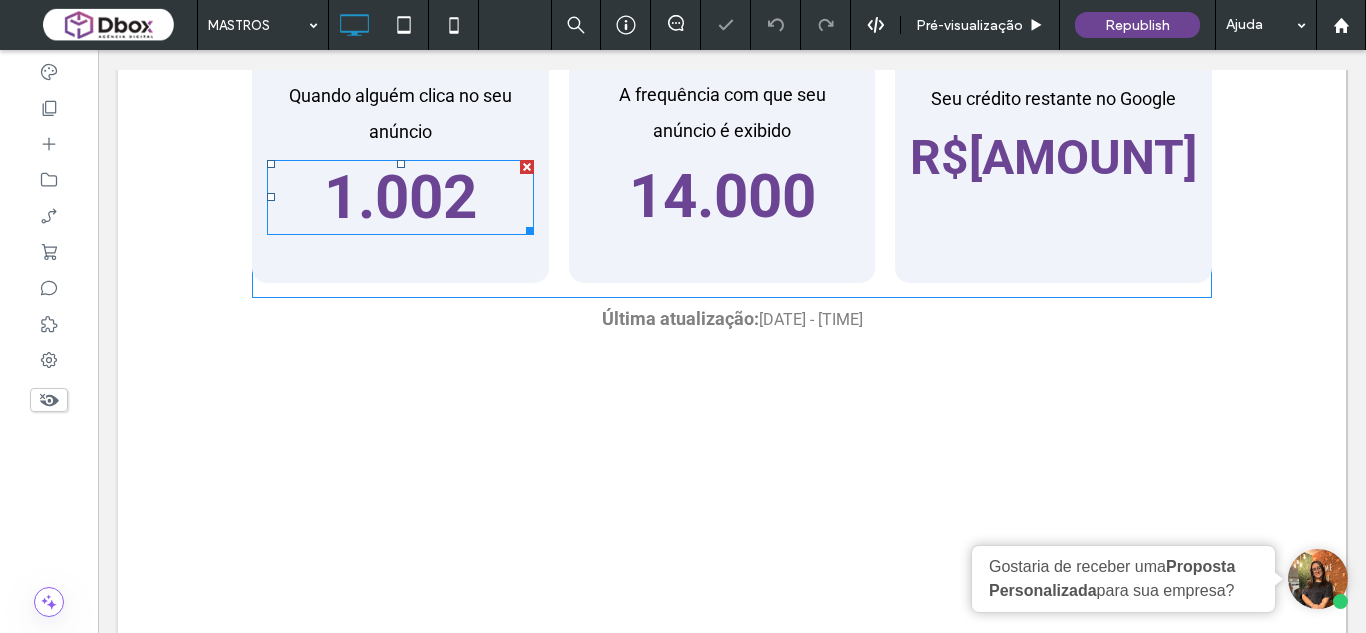 click on "1.002" at bounding box center [400, 197] 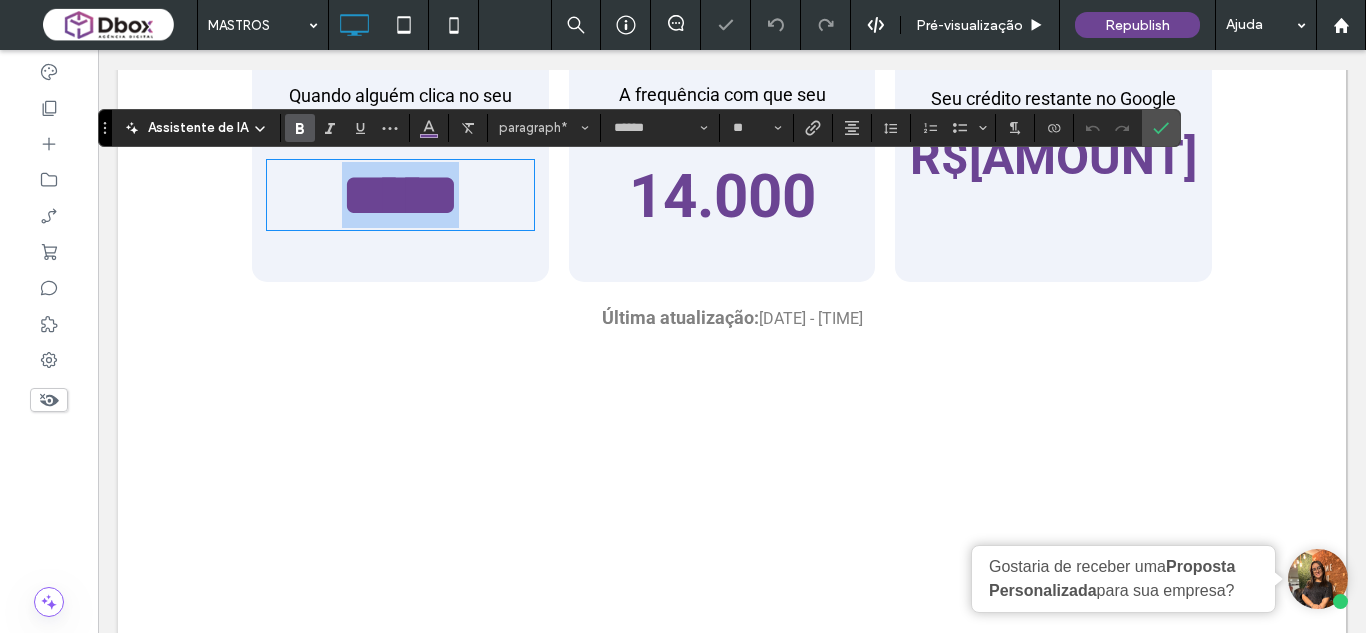 type 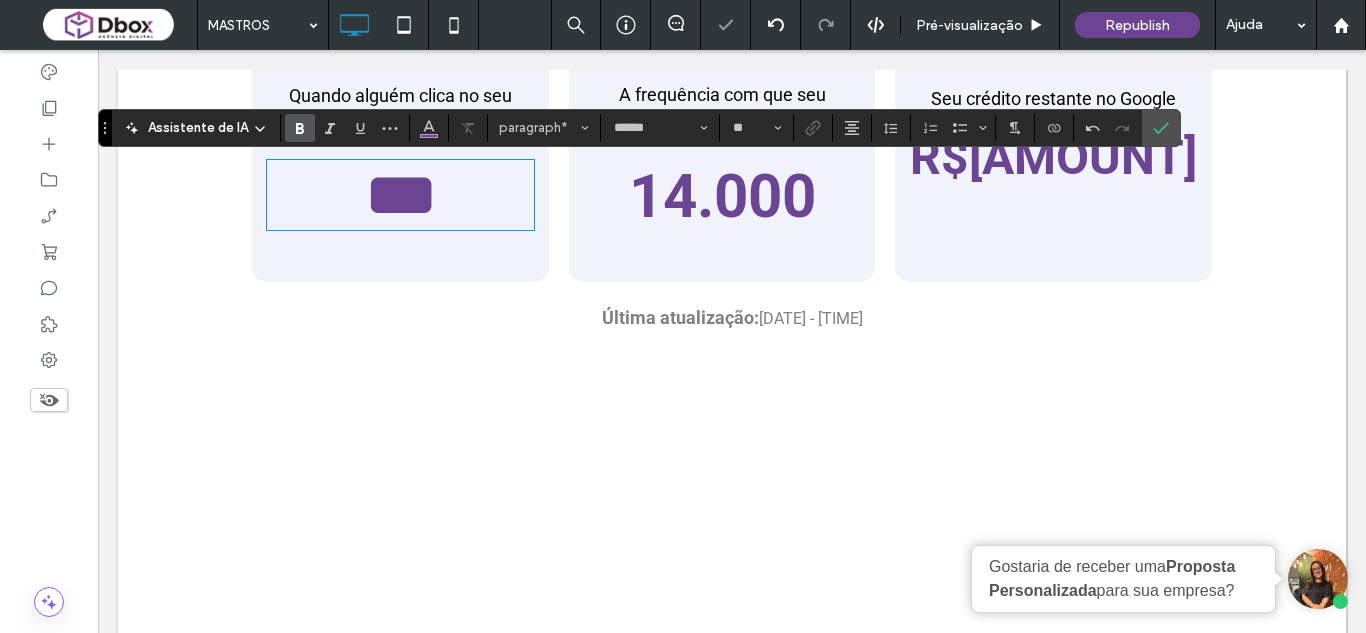 click on "14.000" at bounding box center [722, 196] 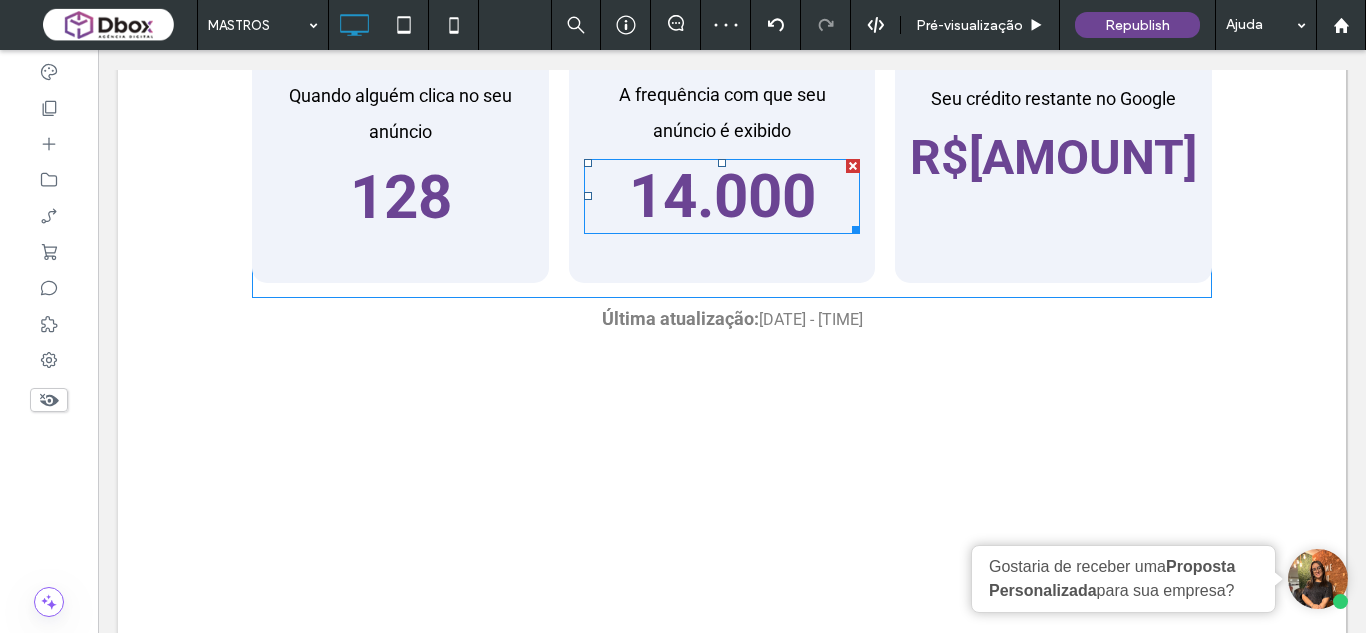 click on "14.000" at bounding box center [722, 196] 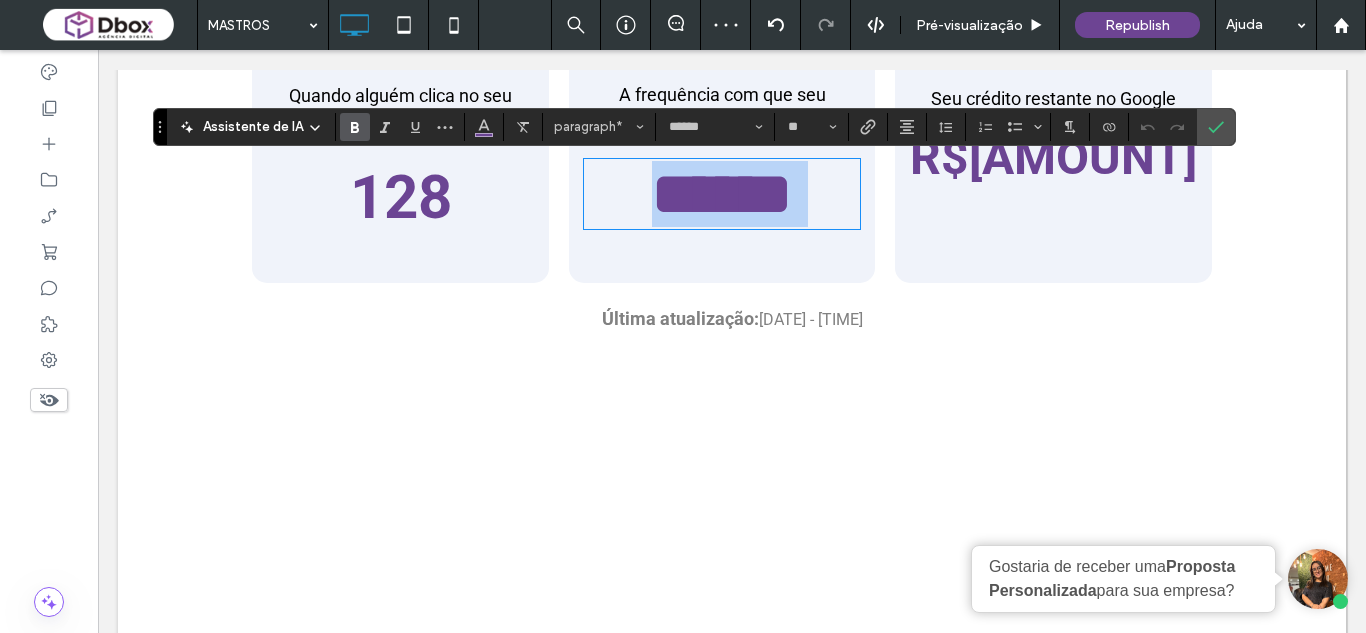 type 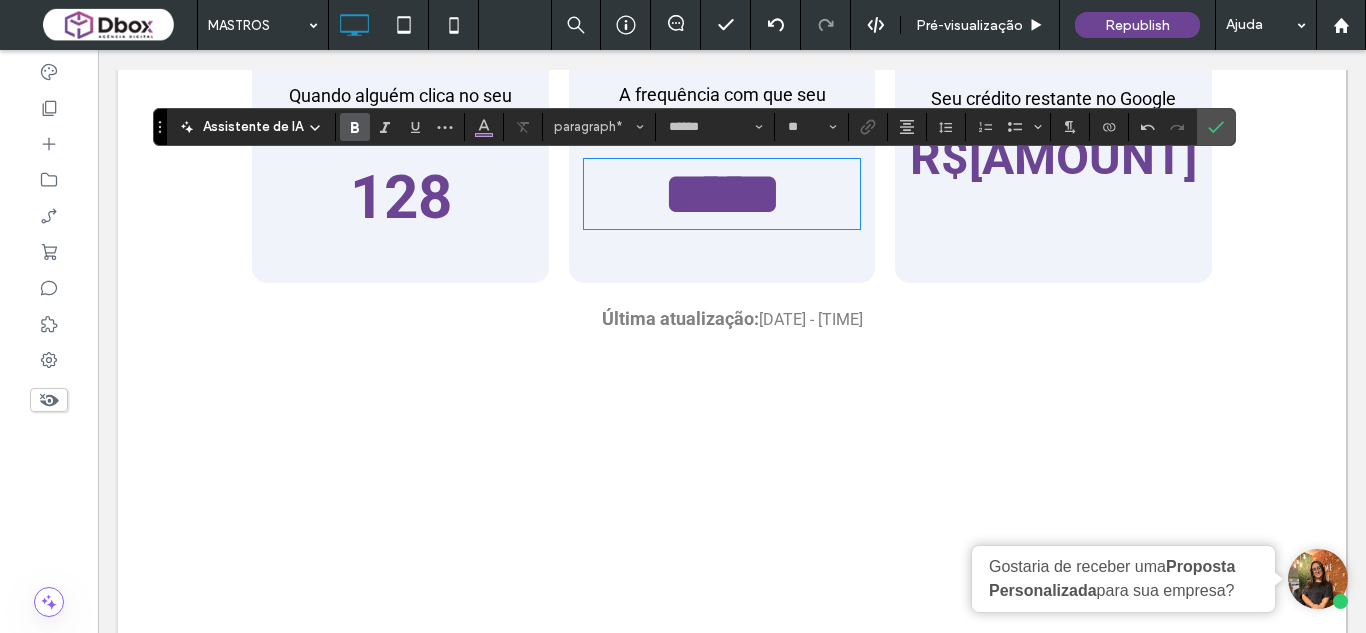 click on "R$[AMOUNT]" at bounding box center [1053, 157] 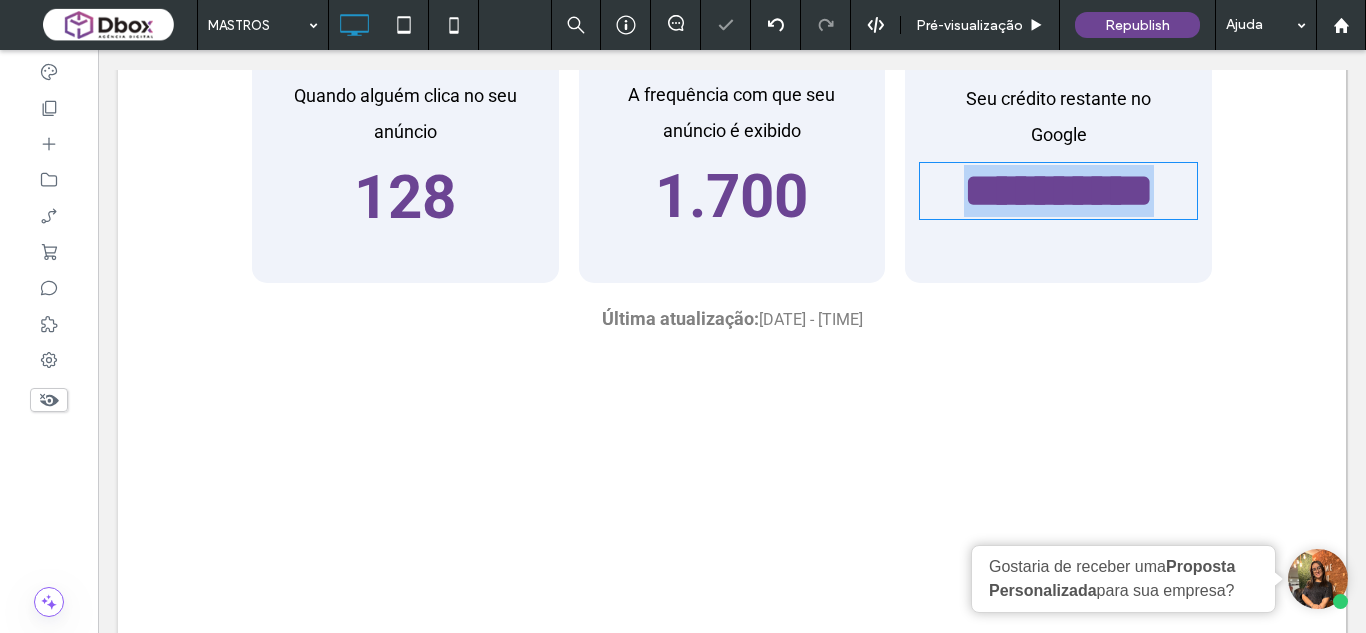 click on "**********" at bounding box center (1059, 190) 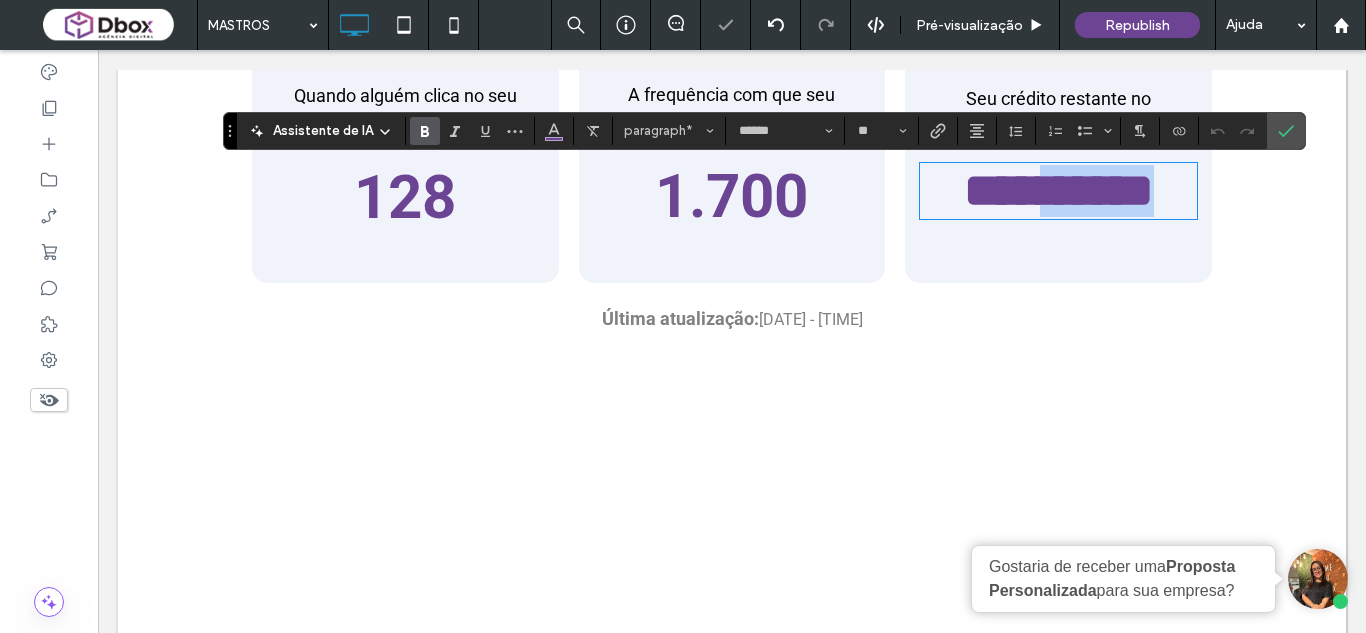 drag, startPoint x: 1022, startPoint y: 198, endPoint x: 1162, endPoint y: 194, distance: 140.05713 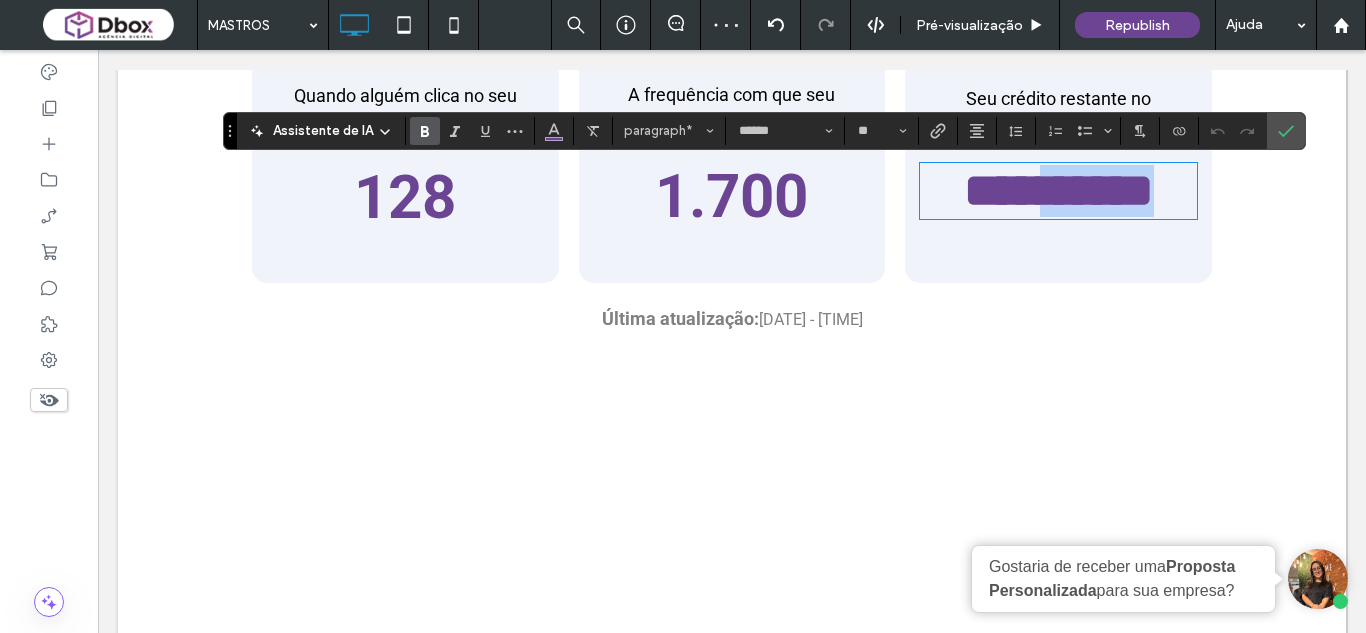 type 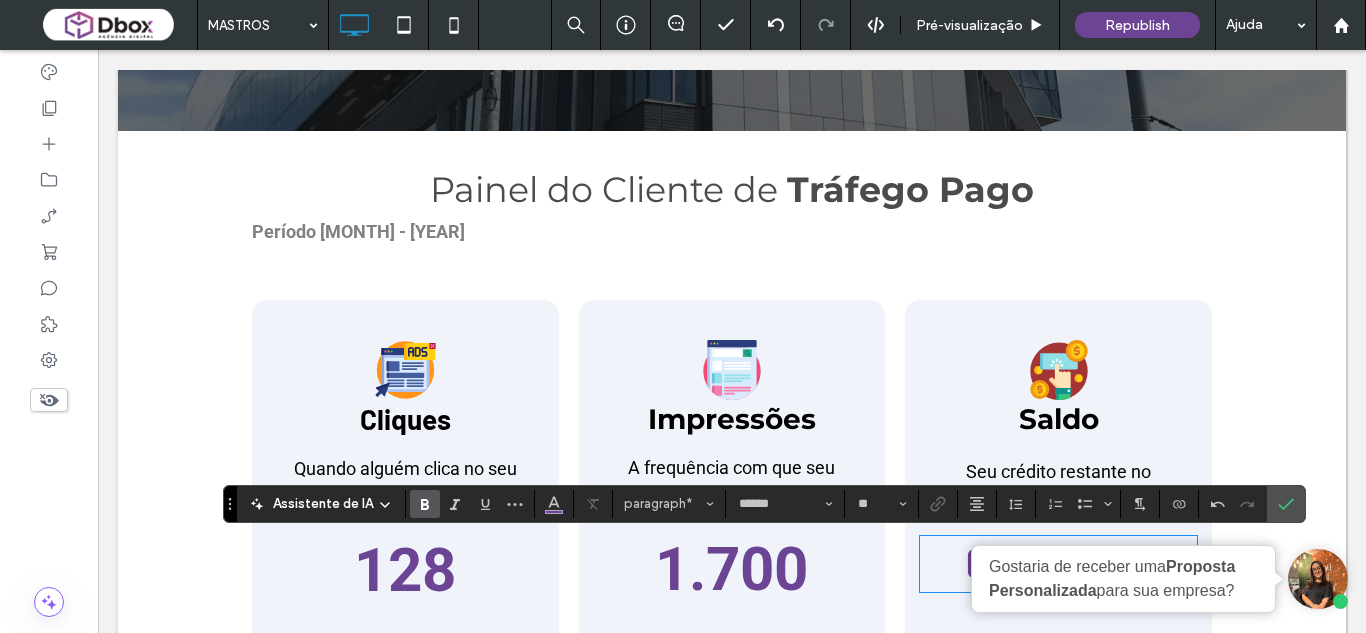 scroll, scrollTop: 400, scrollLeft: 0, axis: vertical 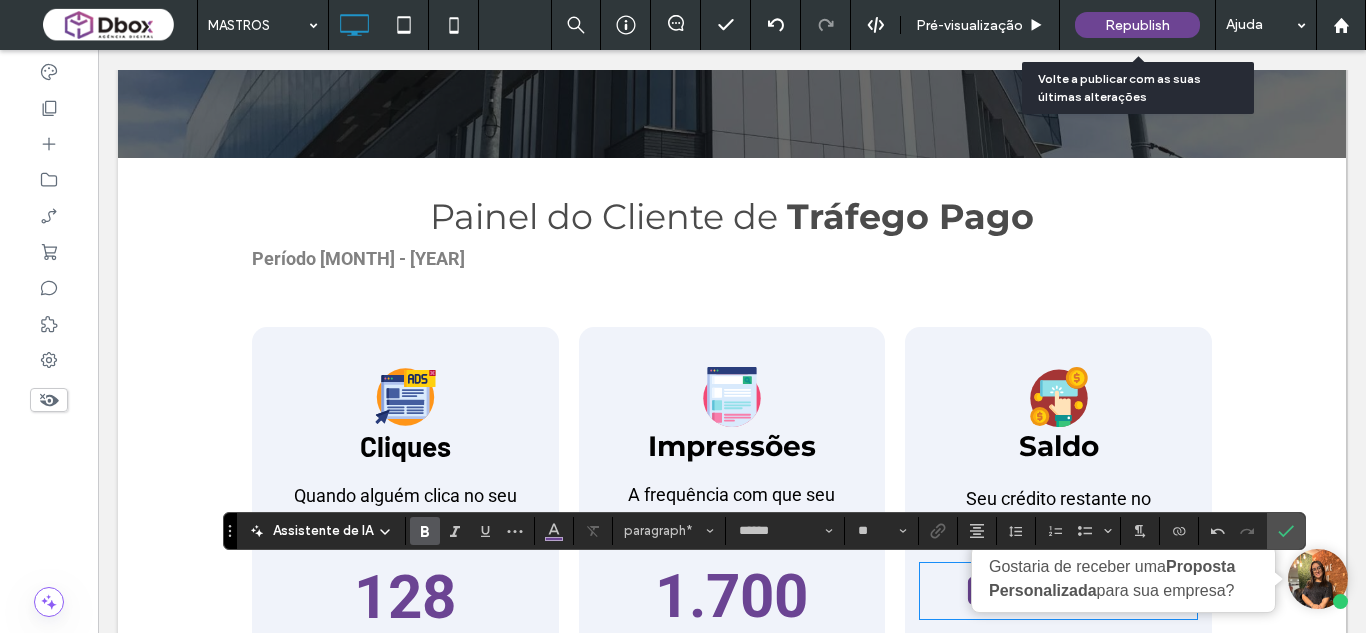 click on "Republish" at bounding box center (1137, 25) 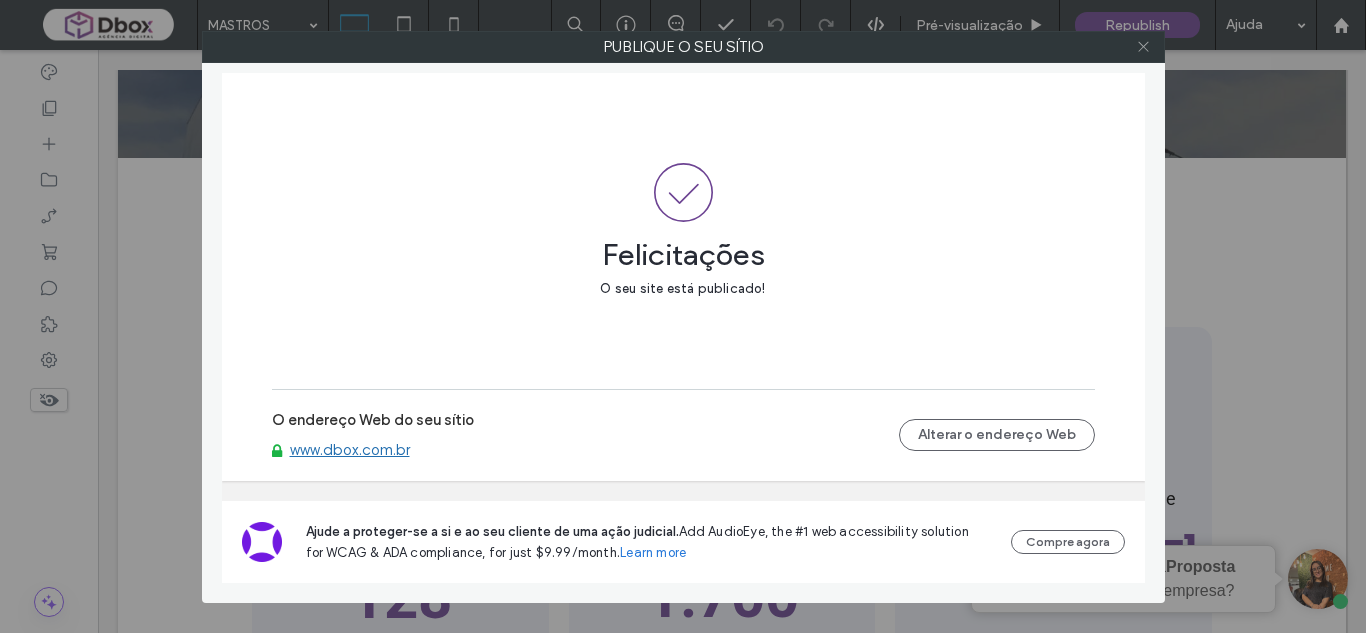 click 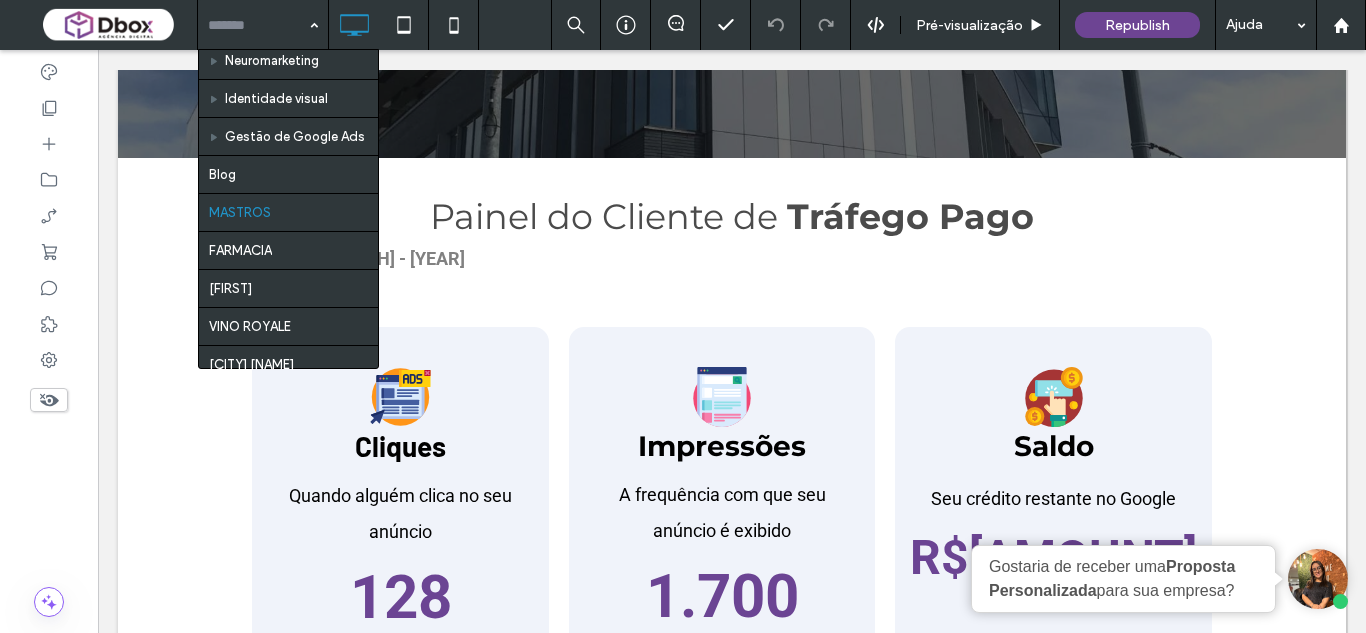 scroll, scrollTop: 200, scrollLeft: 0, axis: vertical 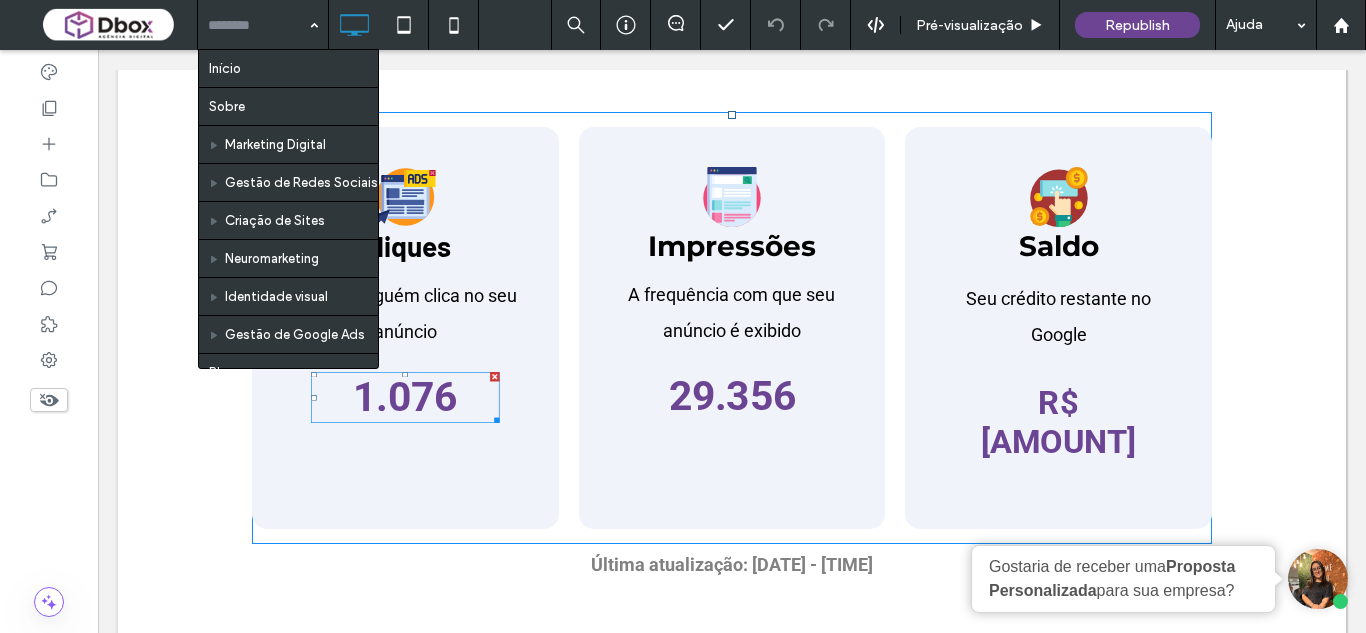 click on "1.076" at bounding box center [405, 397] 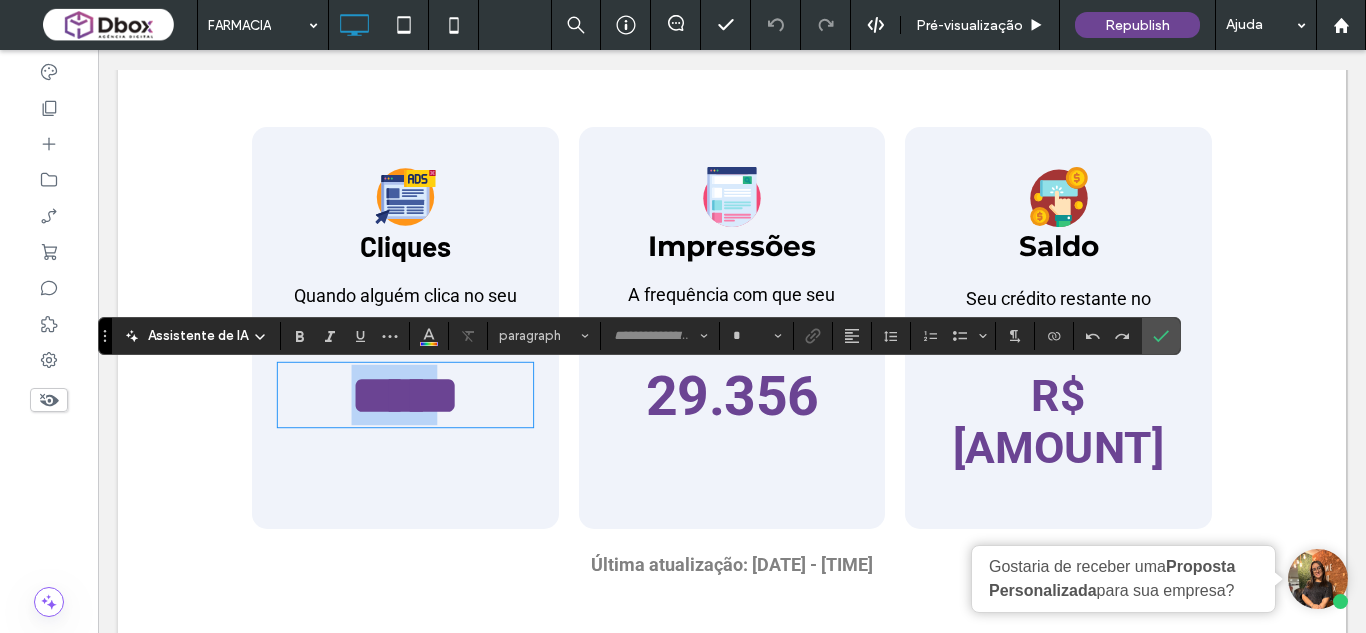 type on "******" 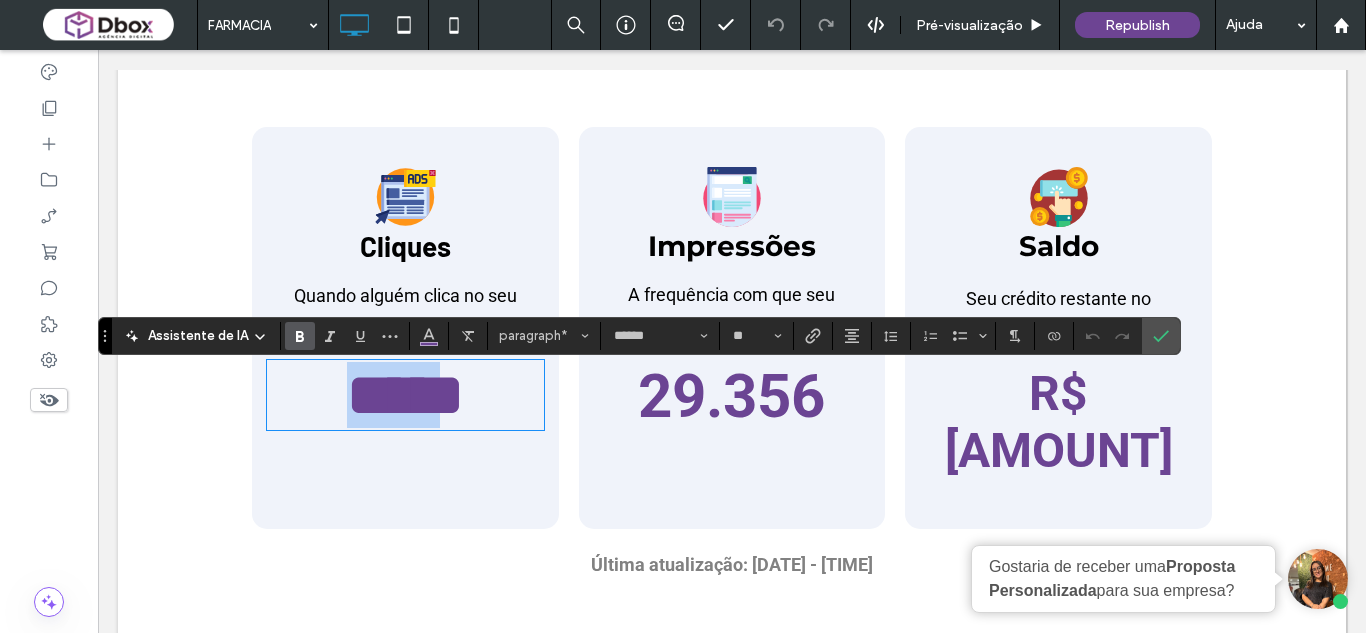 click on "*****" at bounding box center (405, 395) 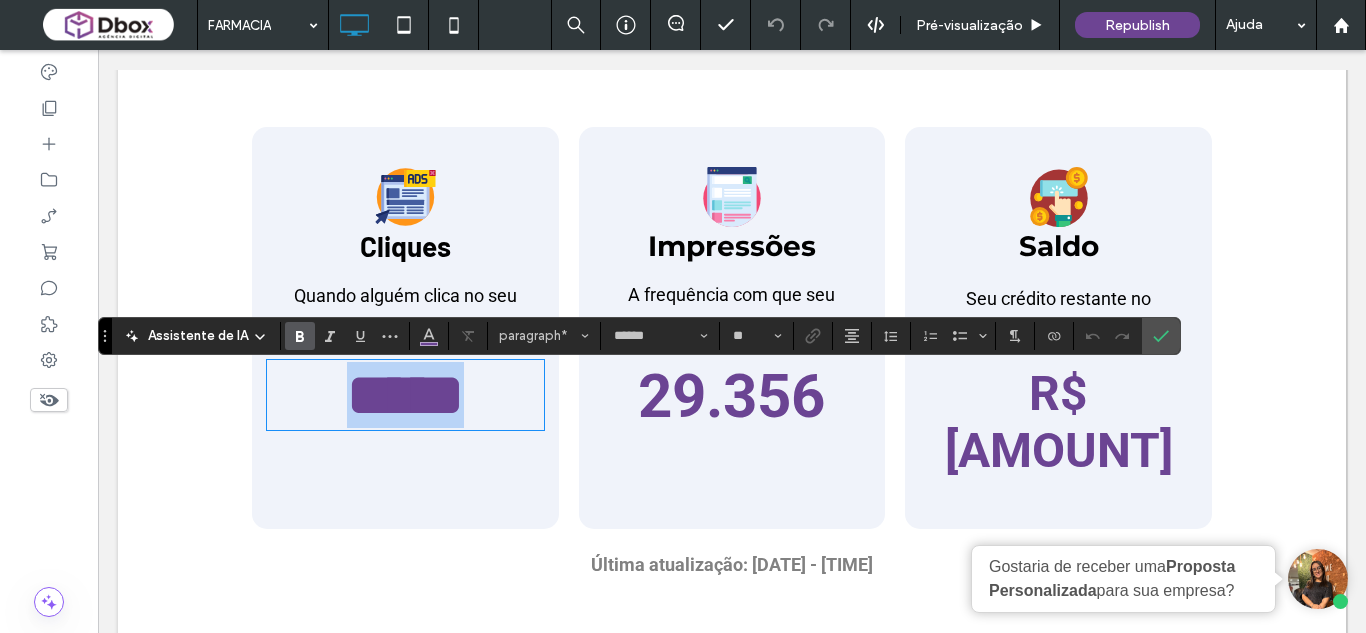 click on "*****" at bounding box center (405, 395) 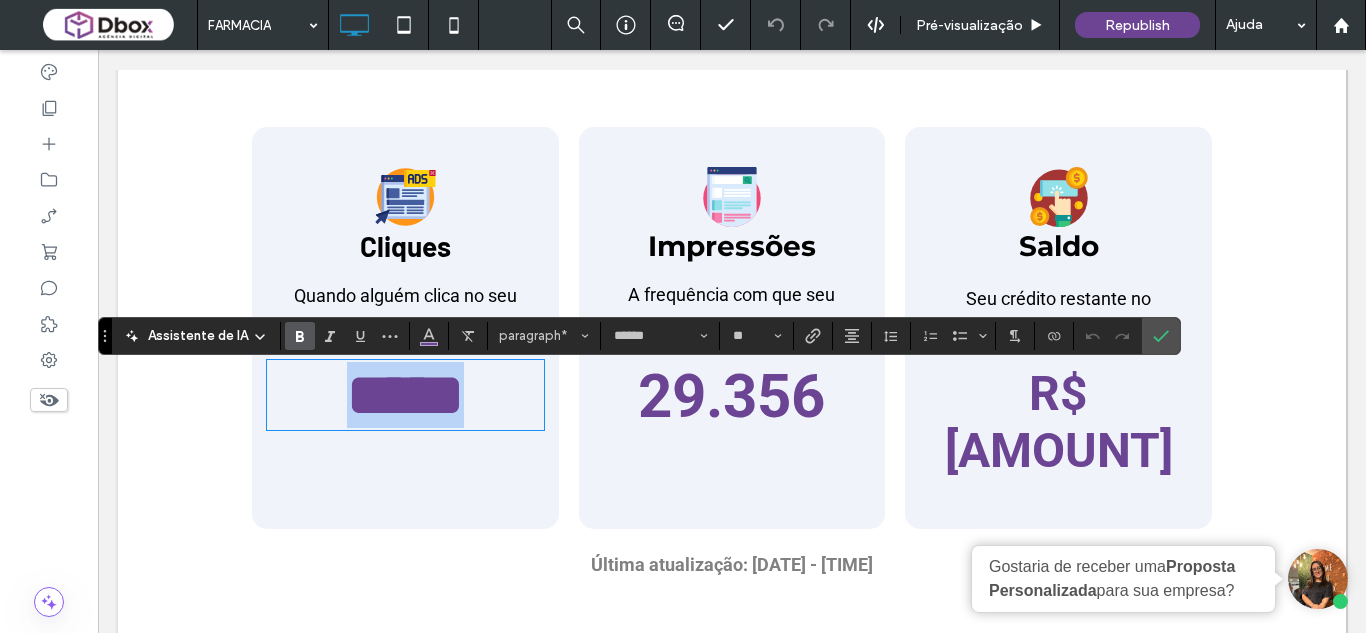 type 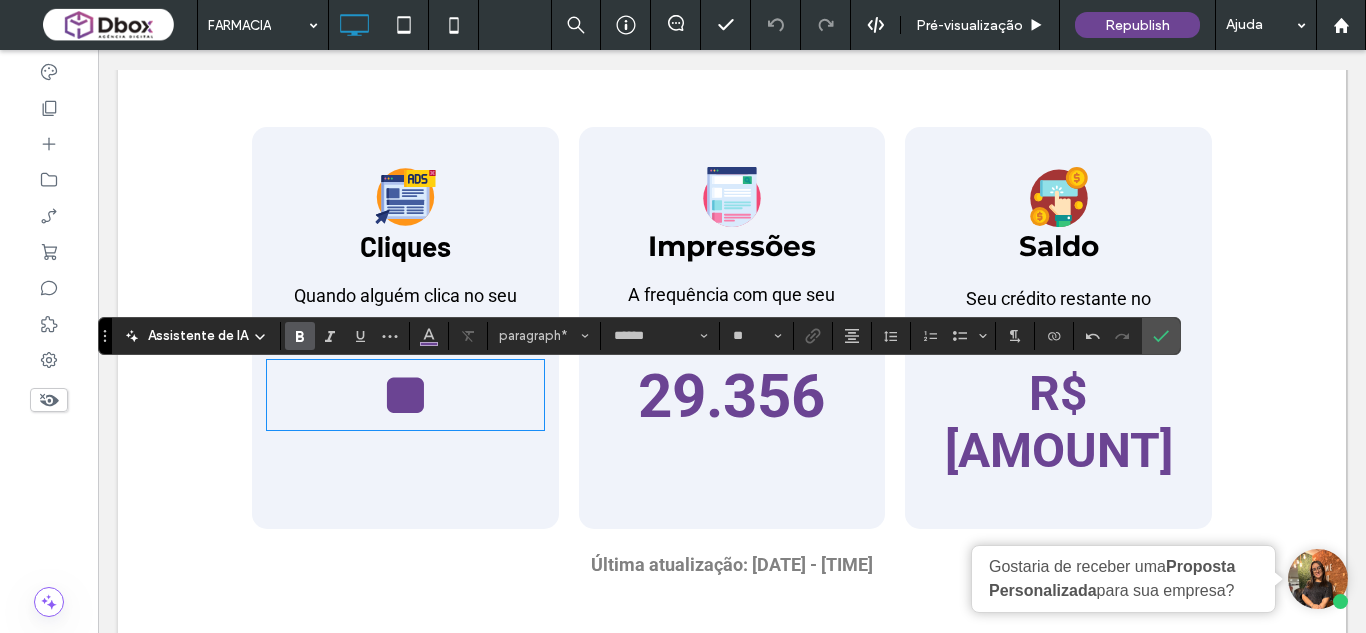 click on "29.356" at bounding box center [731, 396] 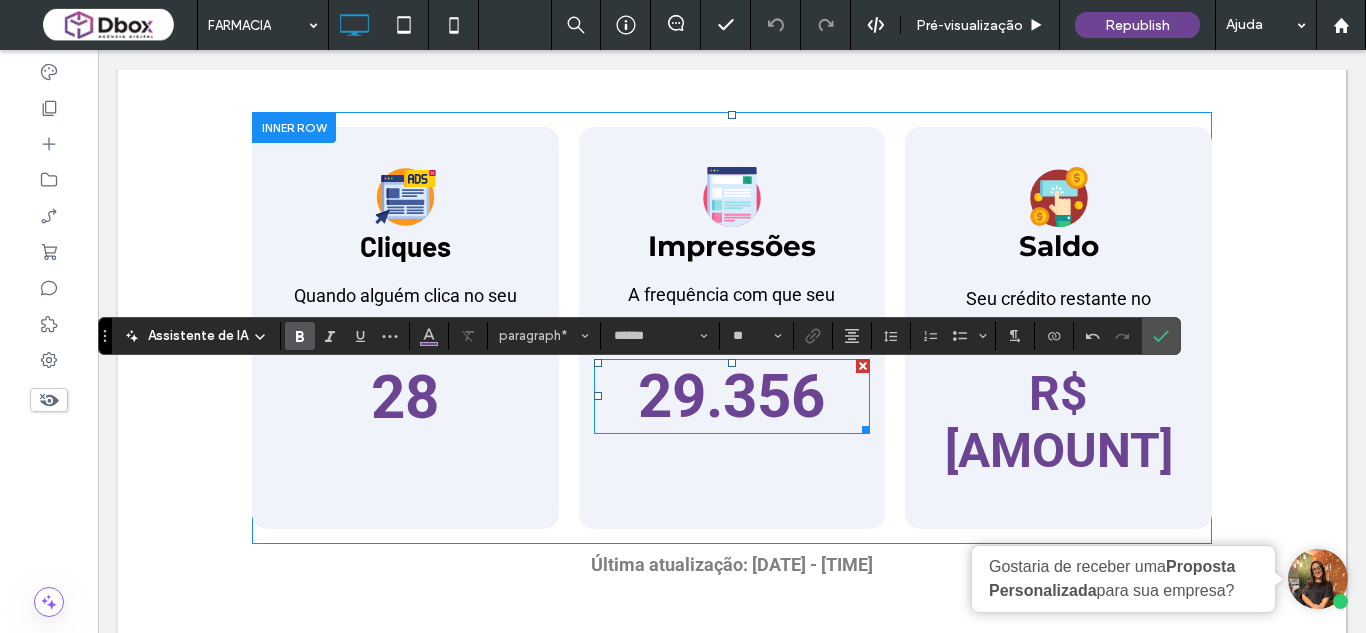 click on "29.356" at bounding box center [731, 396] 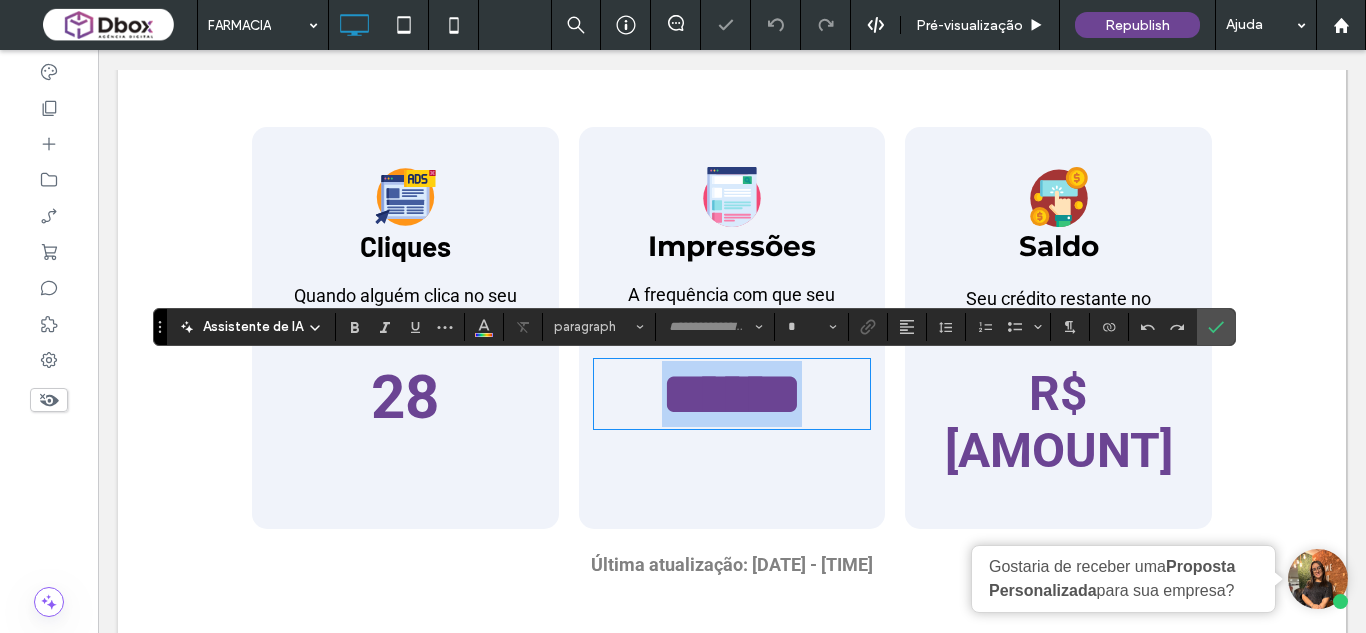 type on "******" 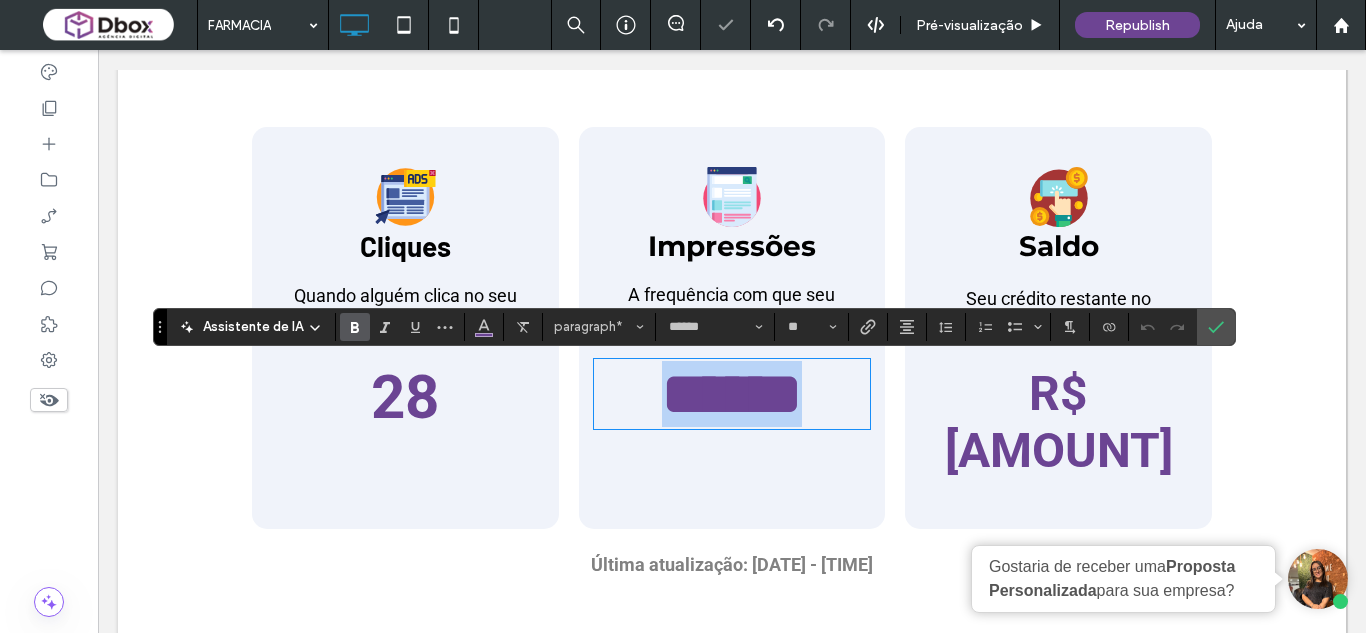 type 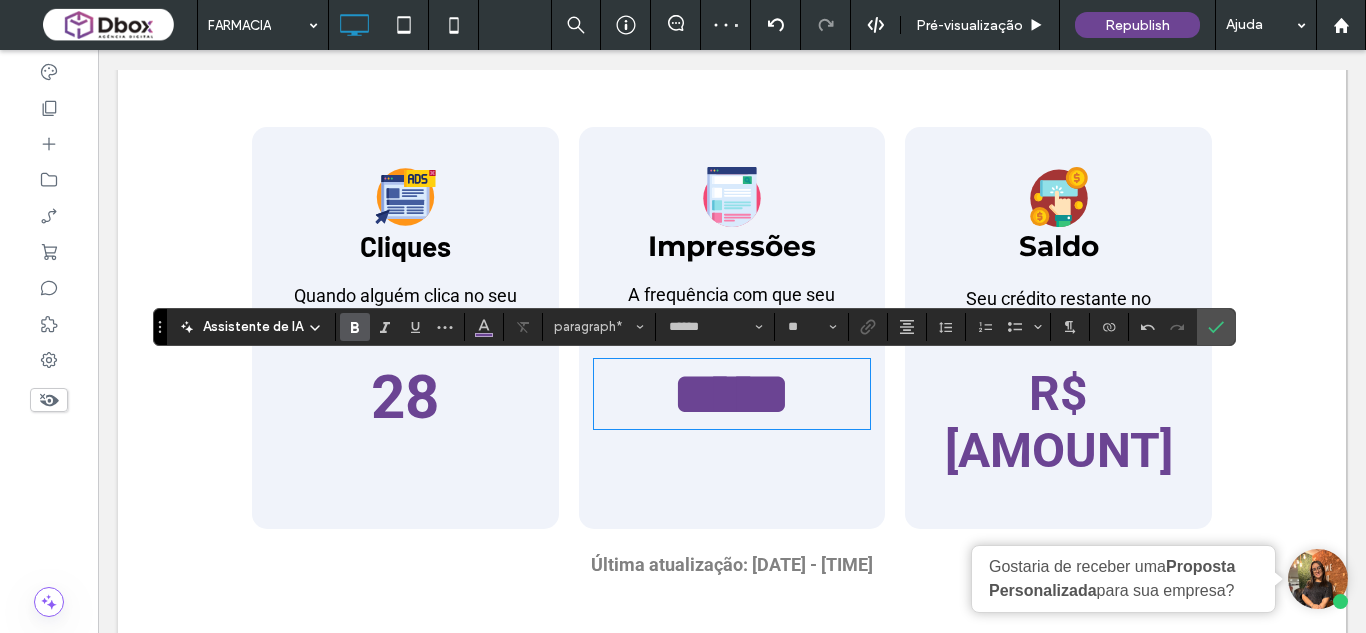 click on "Última atualização: [DATE] - [TIME]" at bounding box center [732, 564] 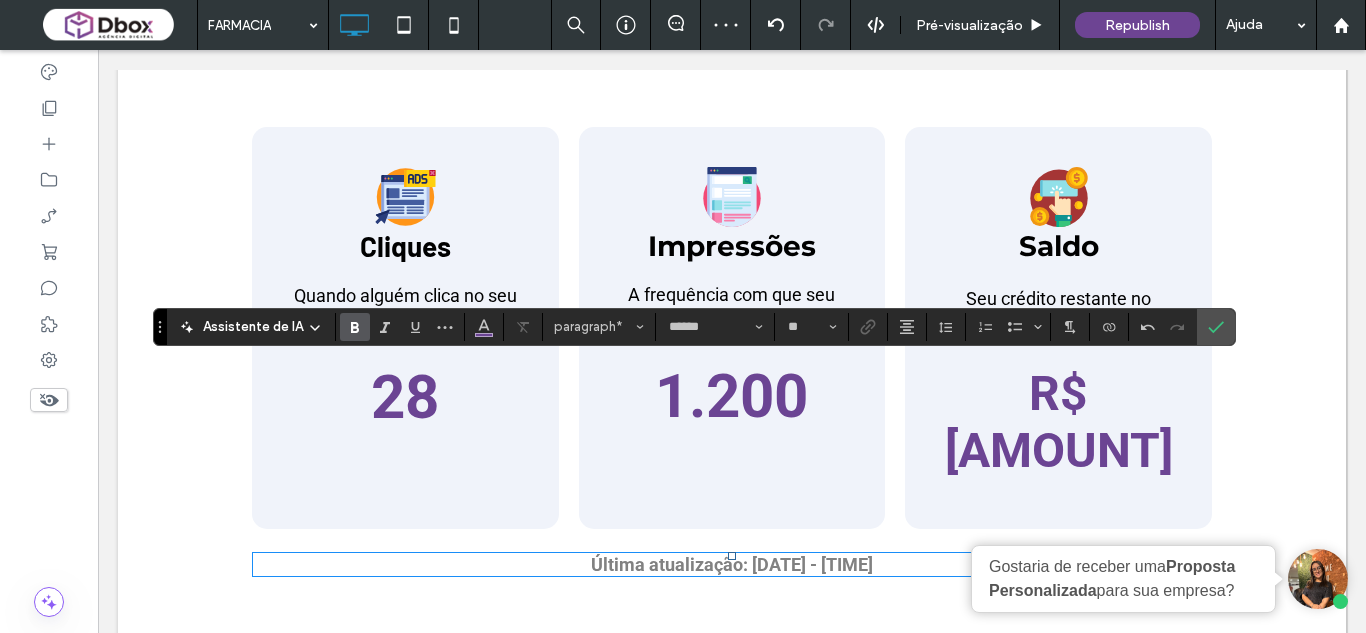 click on "Última atualização: [DATE] - [TIME]" at bounding box center [732, 564] 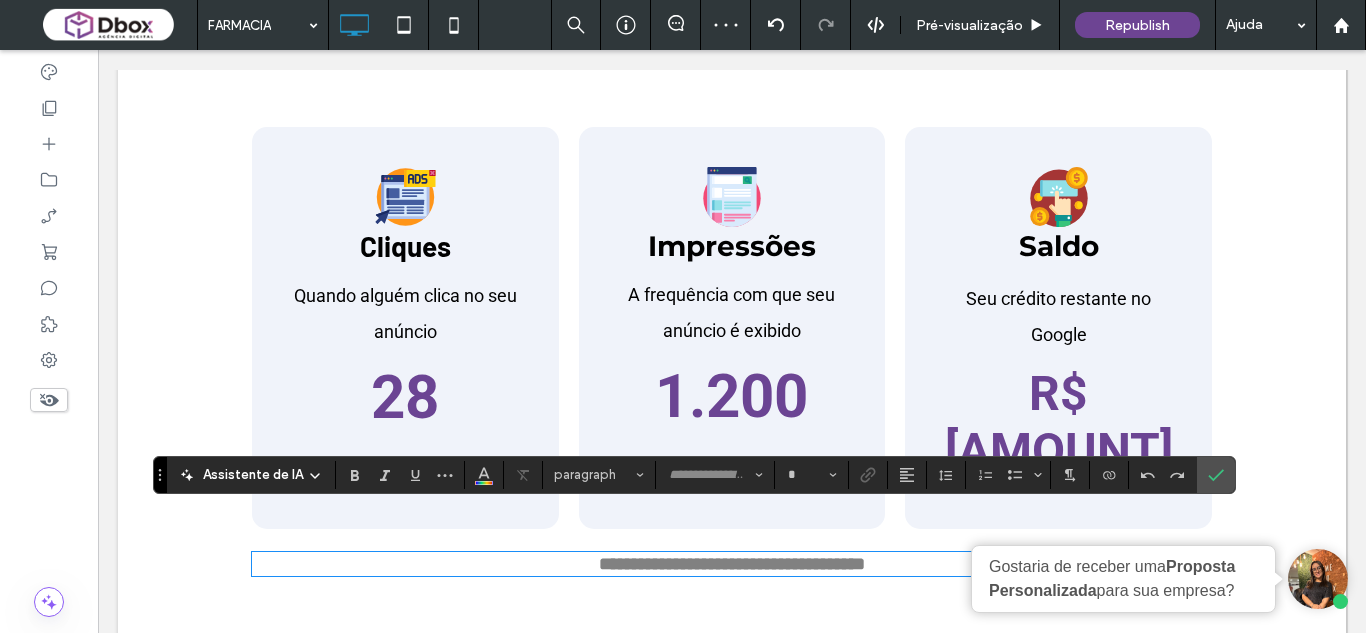 type on "******" 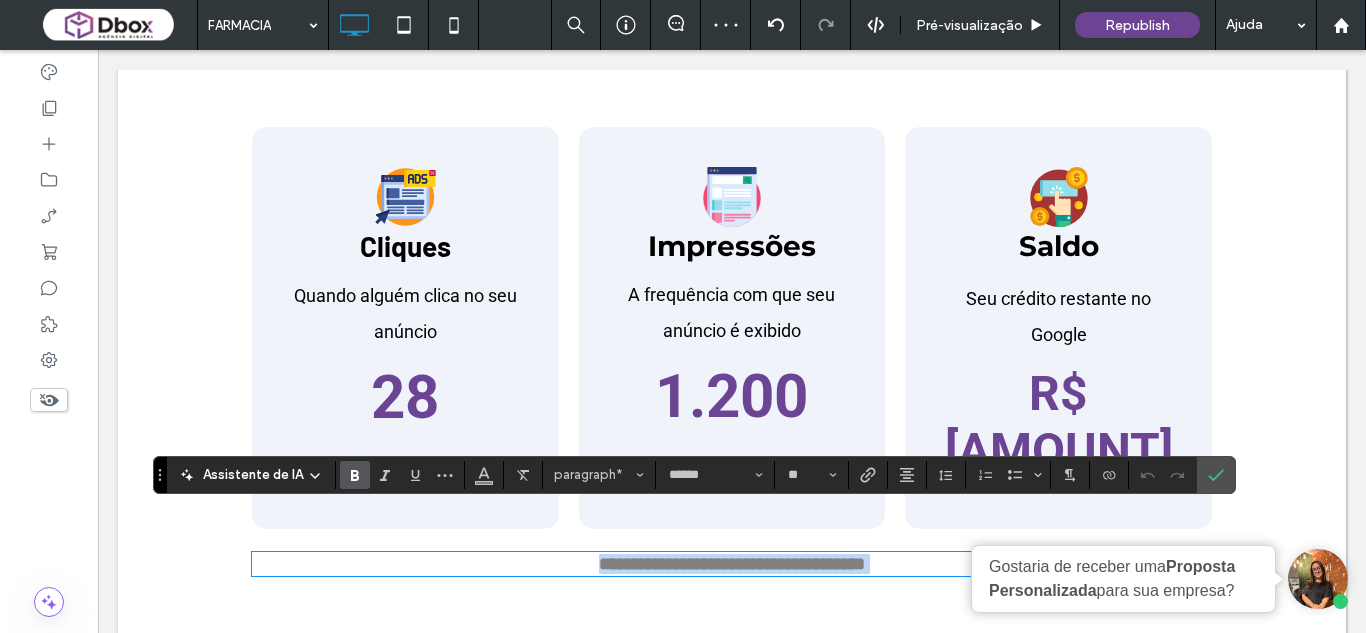 click on "**********" at bounding box center [732, 564] 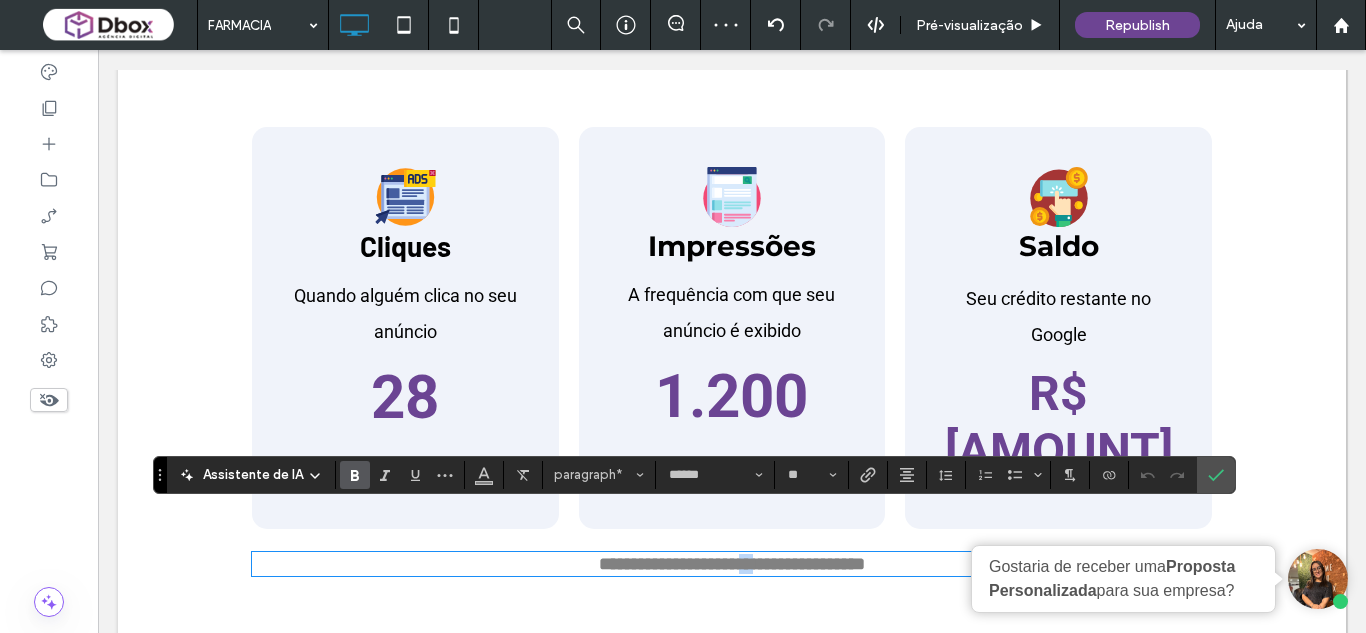 click on "**********" at bounding box center [732, 564] 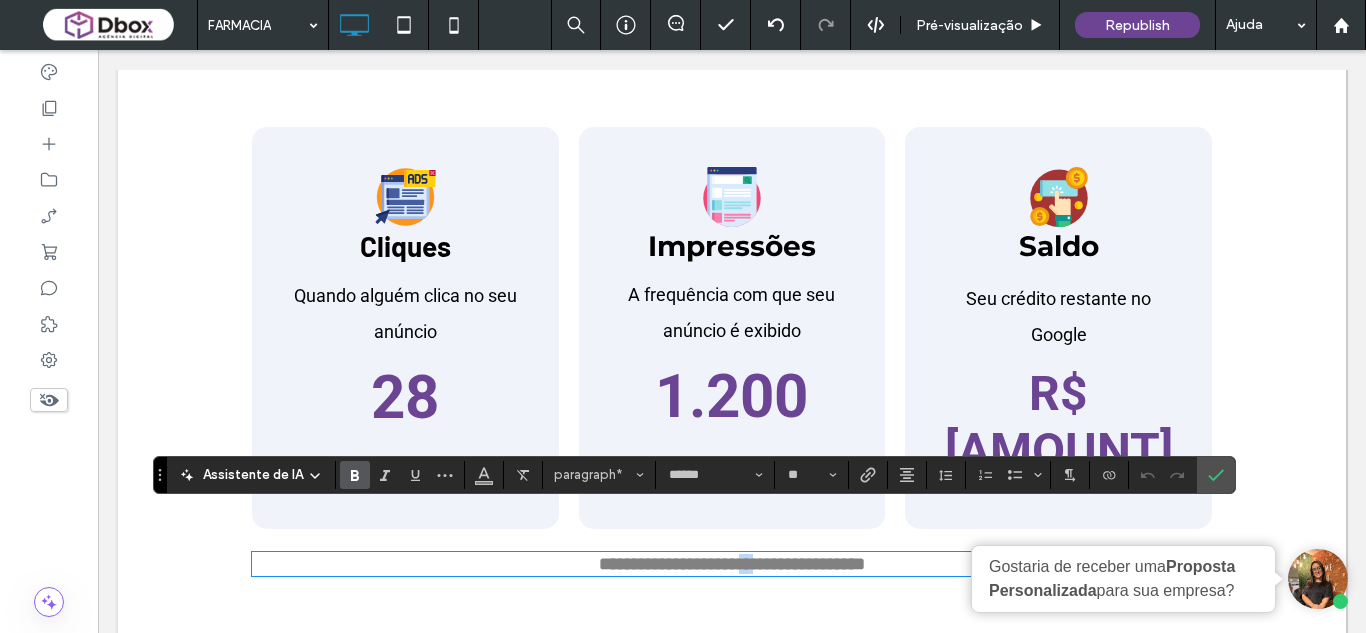 type 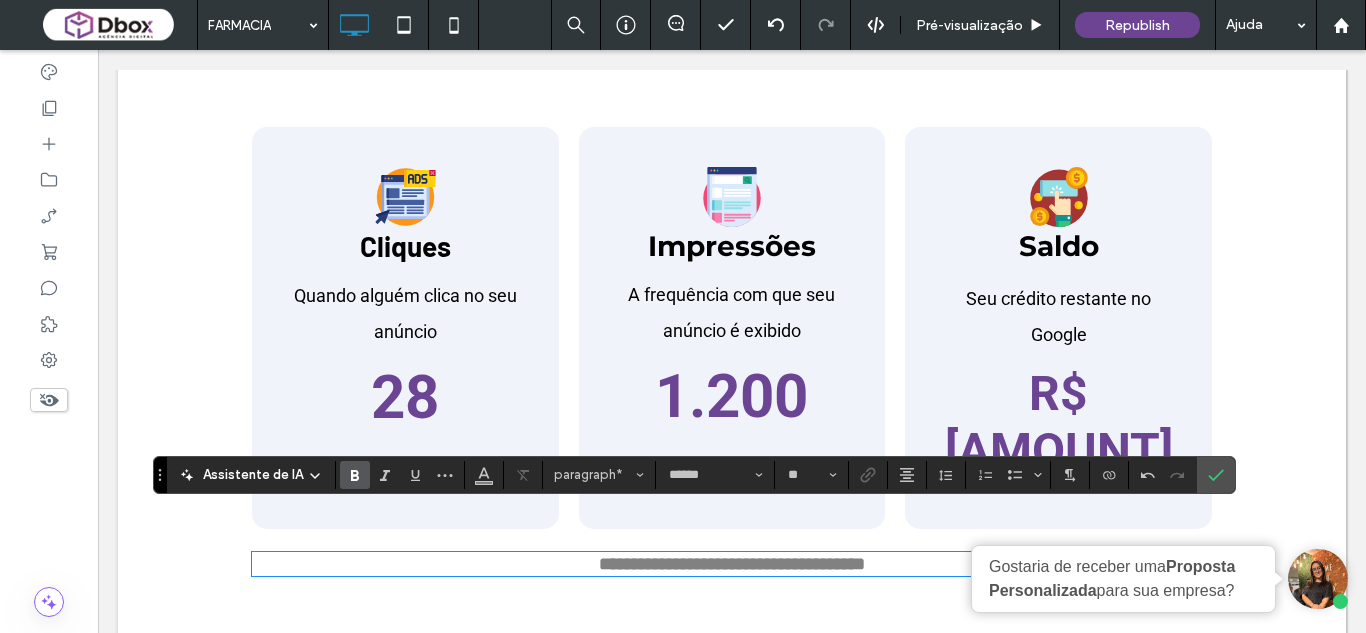 click on "**********" at bounding box center (732, 564) 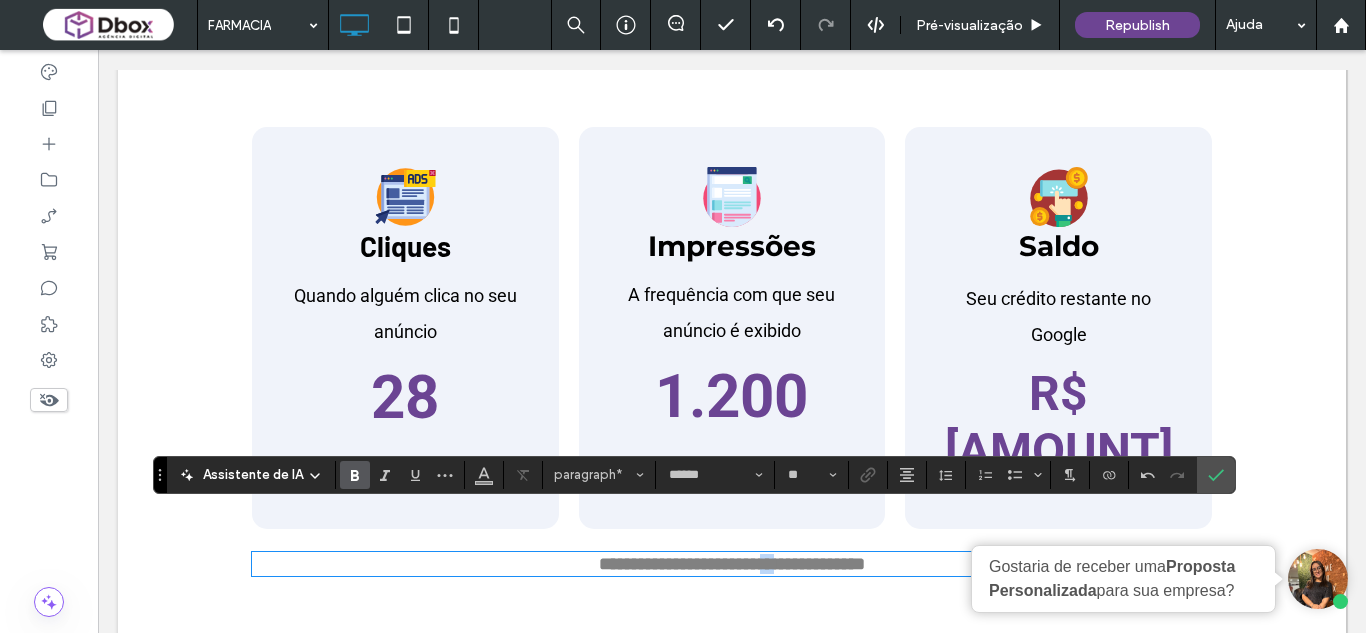 click on "**********" at bounding box center [732, 564] 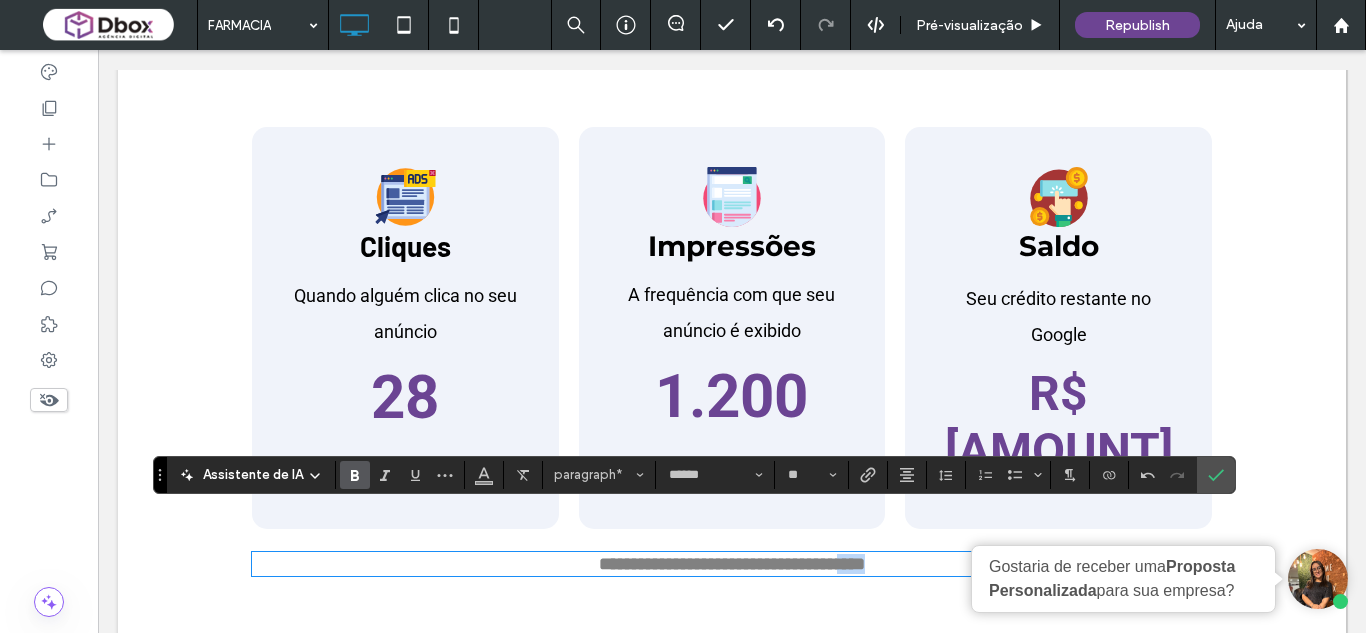 drag, startPoint x: 908, startPoint y: 518, endPoint x: 848, endPoint y: 523, distance: 60.207973 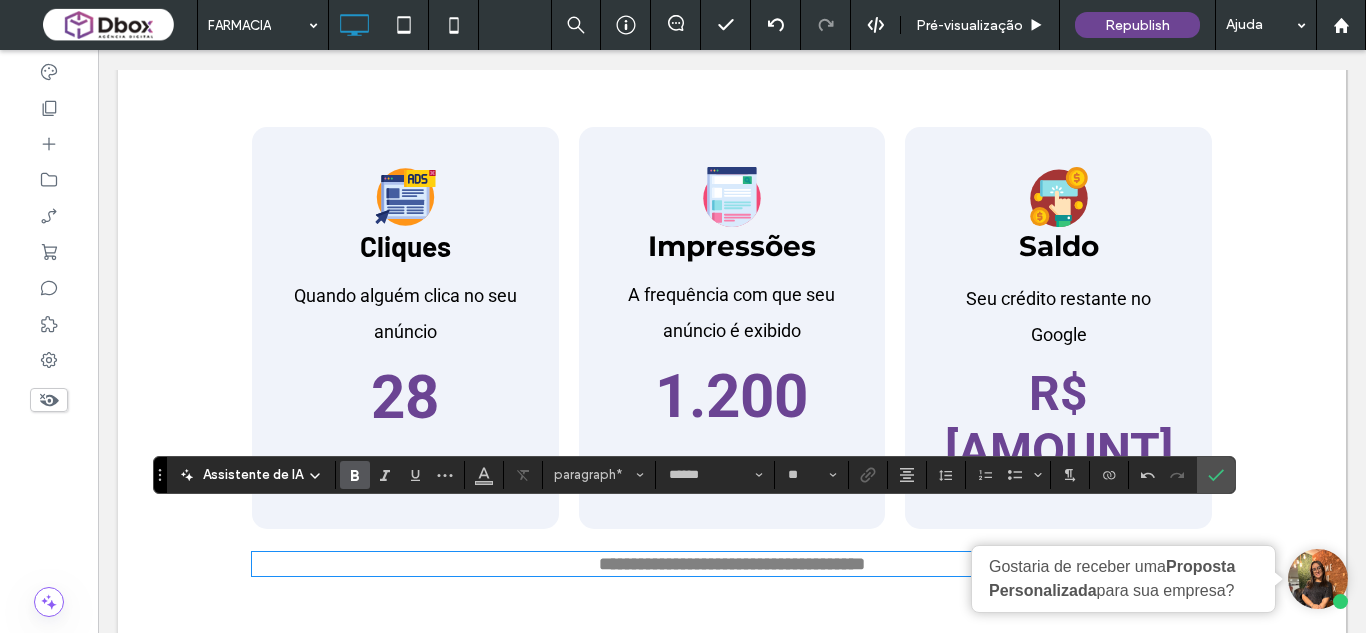 click on "**********" at bounding box center (732, 564) 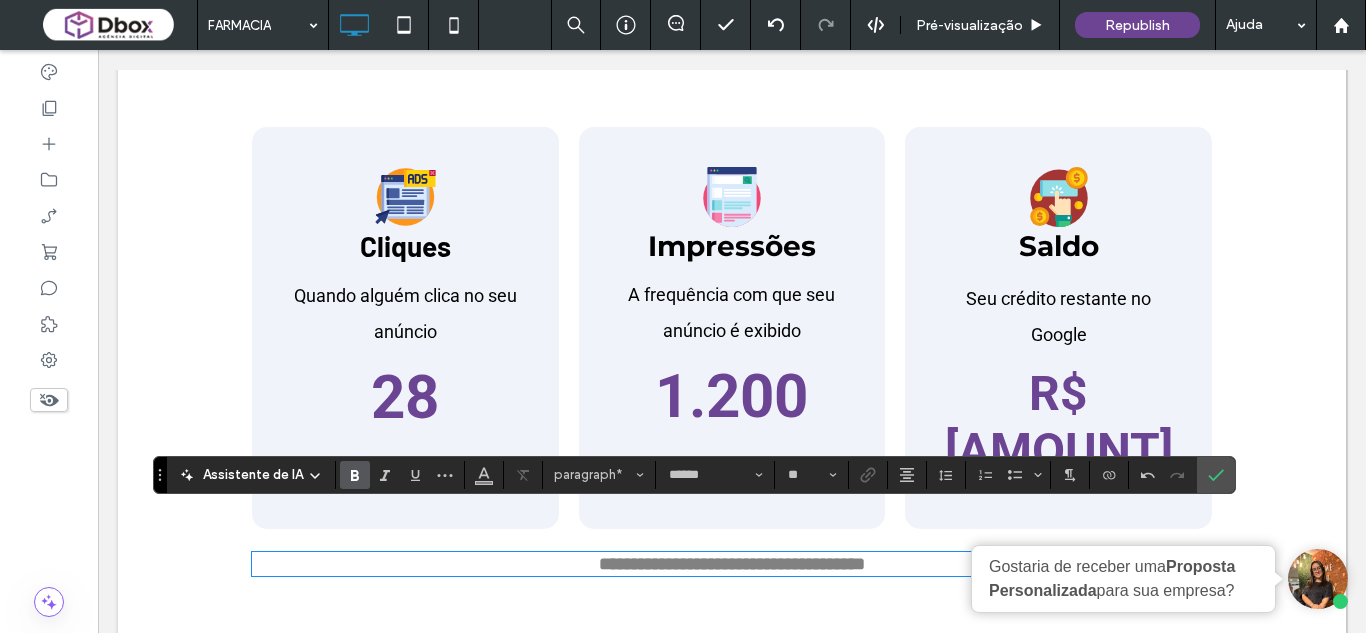 click on "R$ [AMOUNT]" at bounding box center (1059, 422) 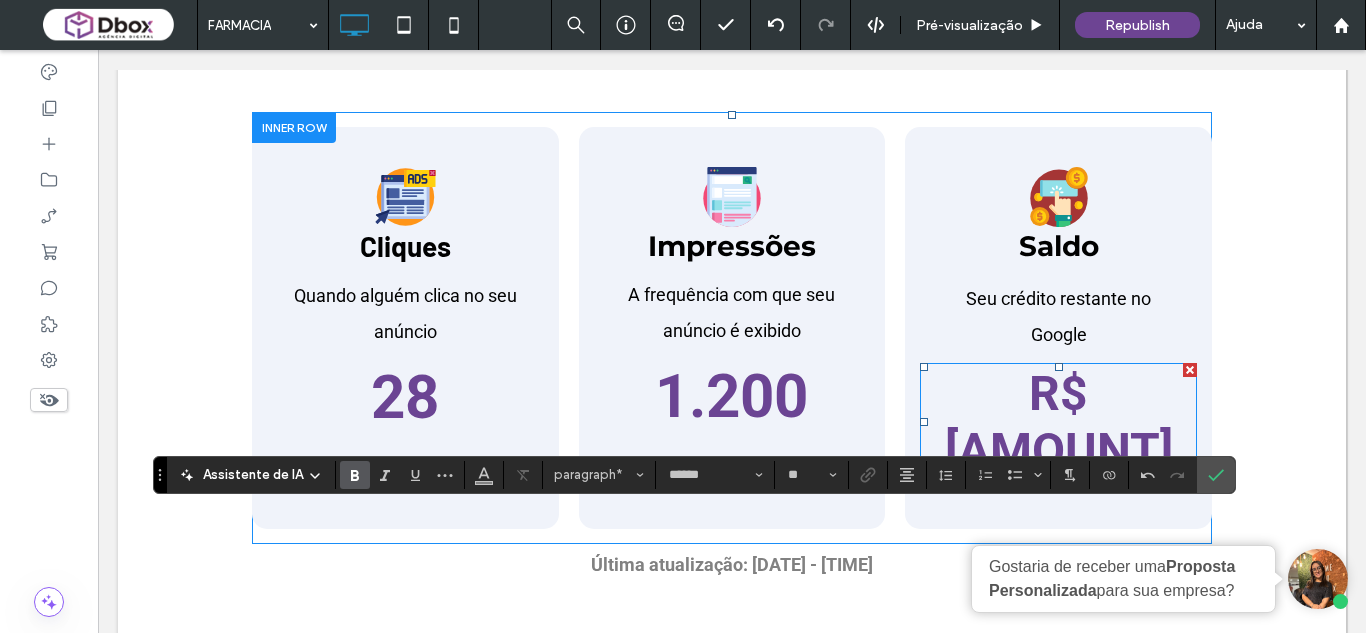 click on "R$ [AMOUNT]" at bounding box center [1059, 422] 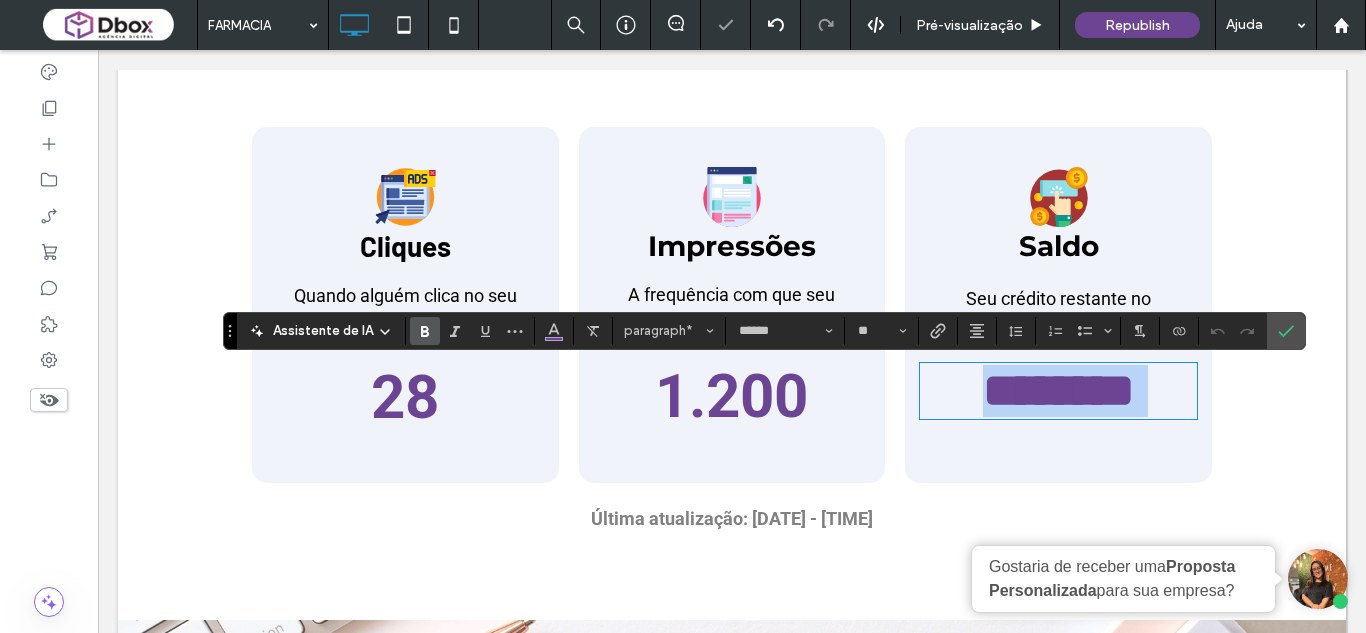 click on "********" at bounding box center (1059, 390) 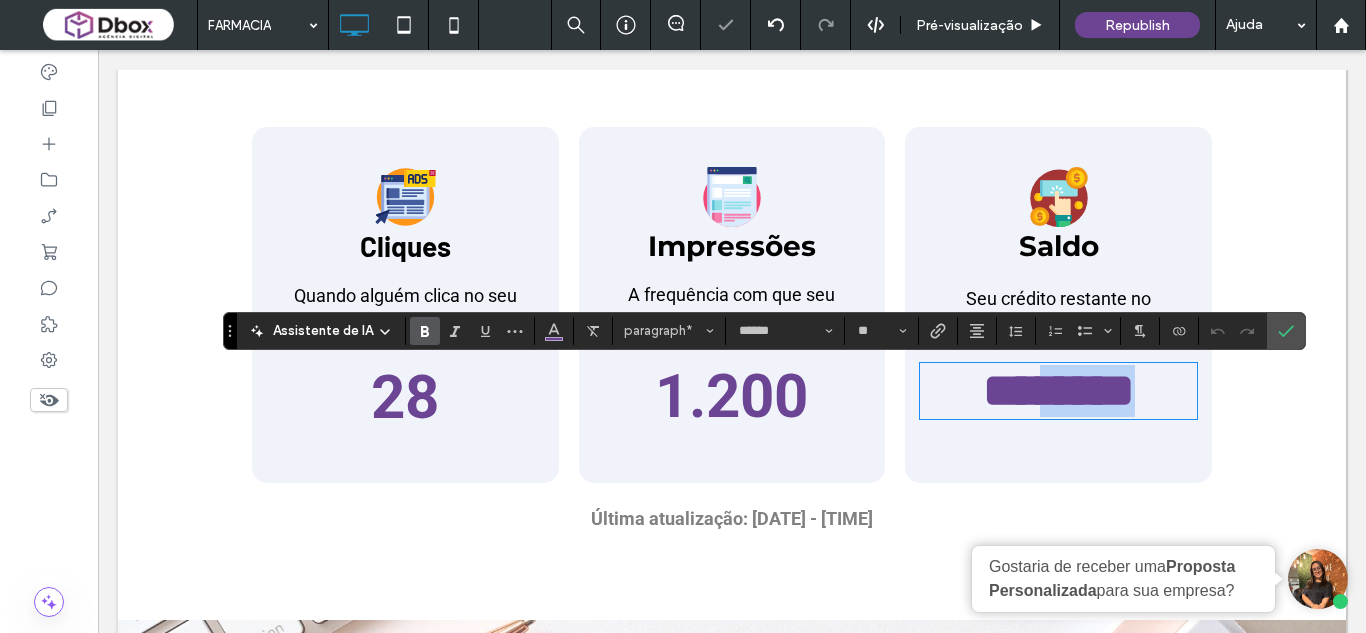 drag, startPoint x: 1133, startPoint y: 399, endPoint x: 1028, endPoint y: 407, distance: 105.30432 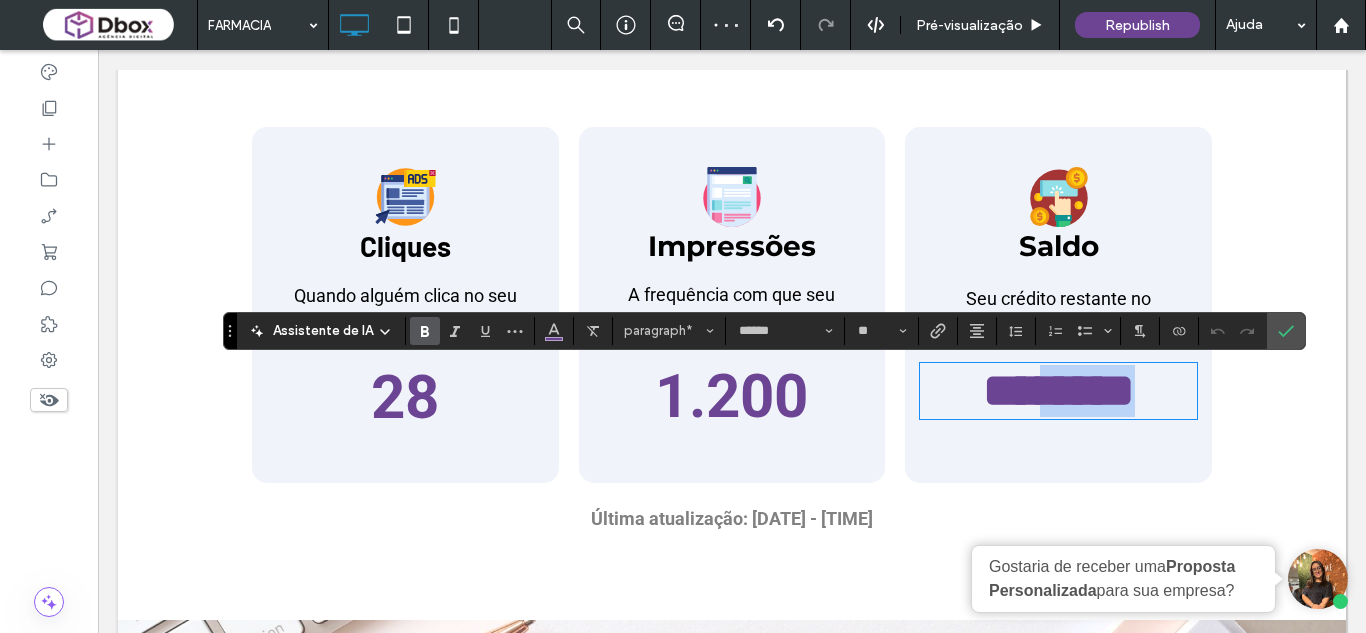 type 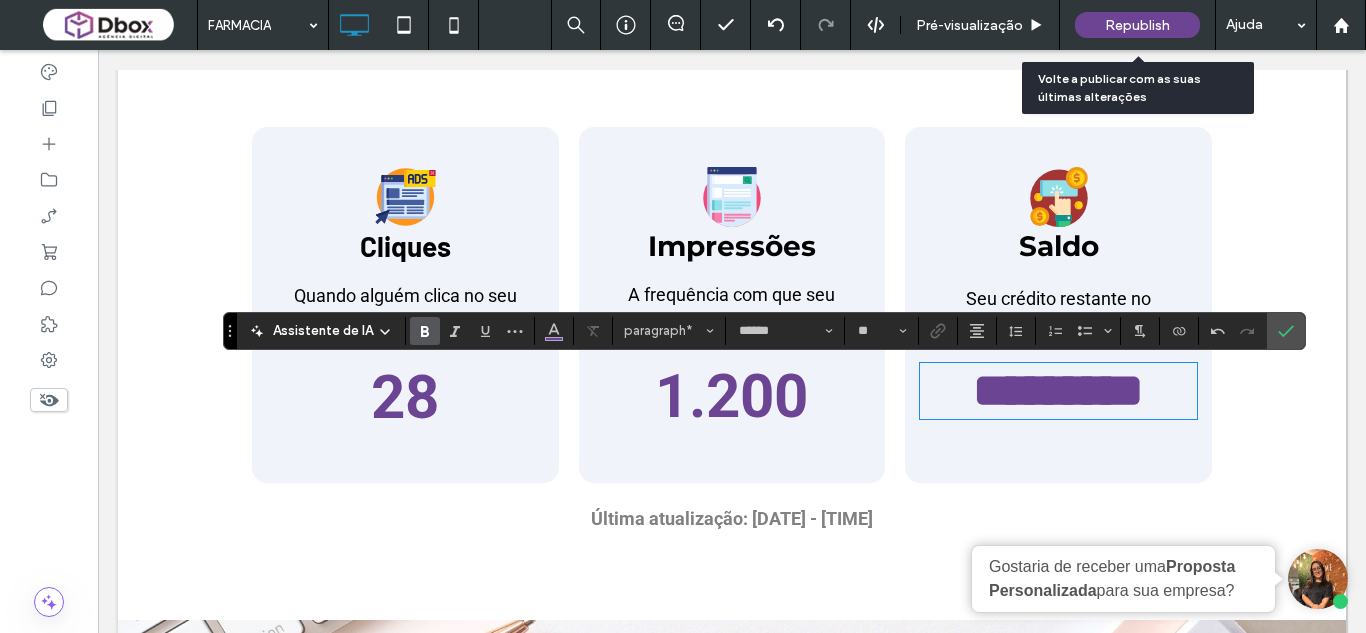 click on "Republish" at bounding box center (1137, 25) 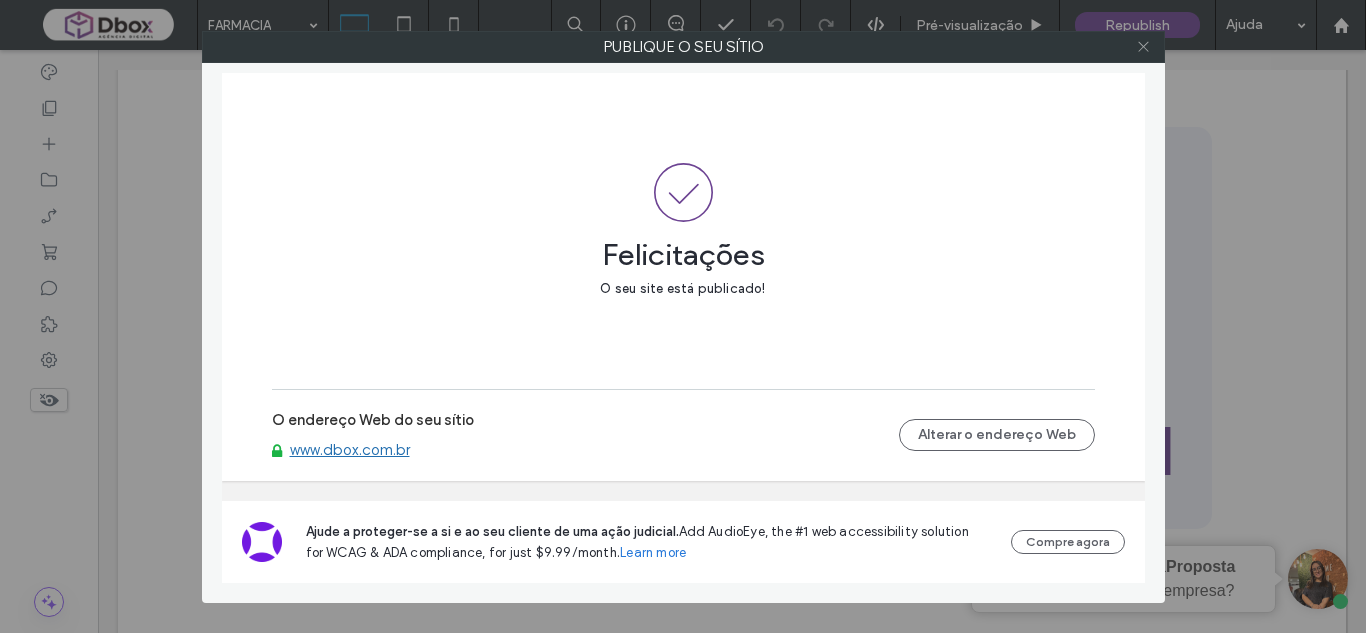 click 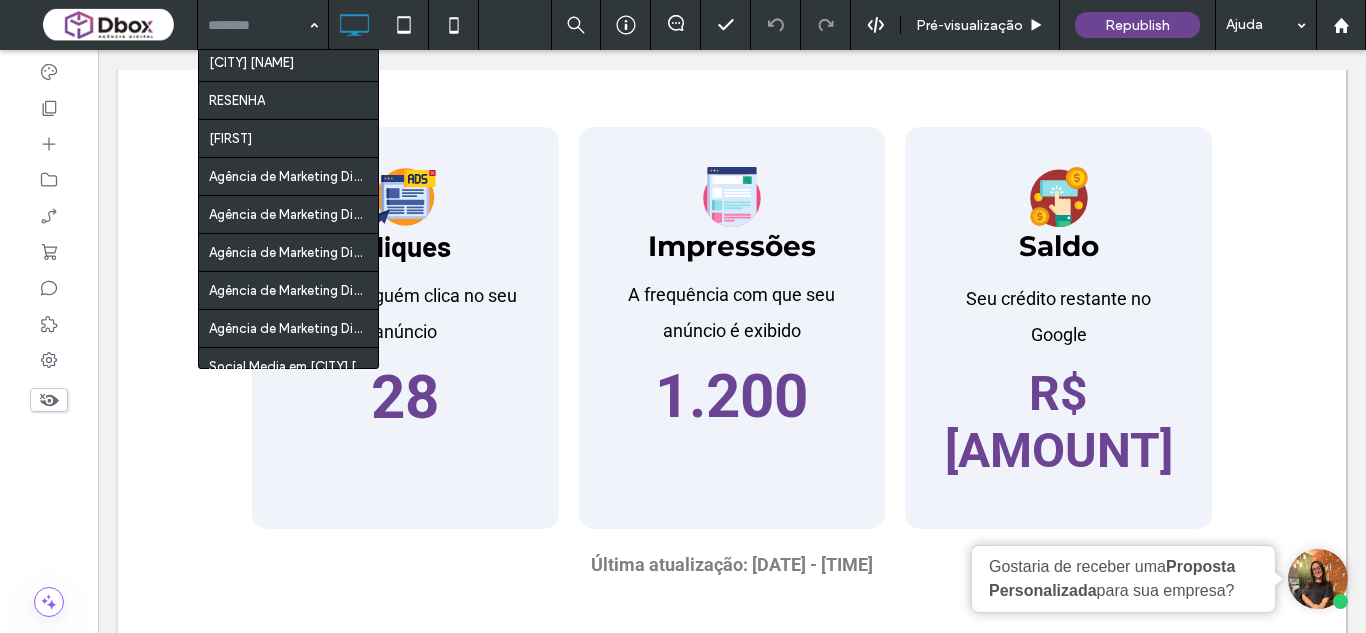 scroll, scrollTop: 400, scrollLeft: 0, axis: vertical 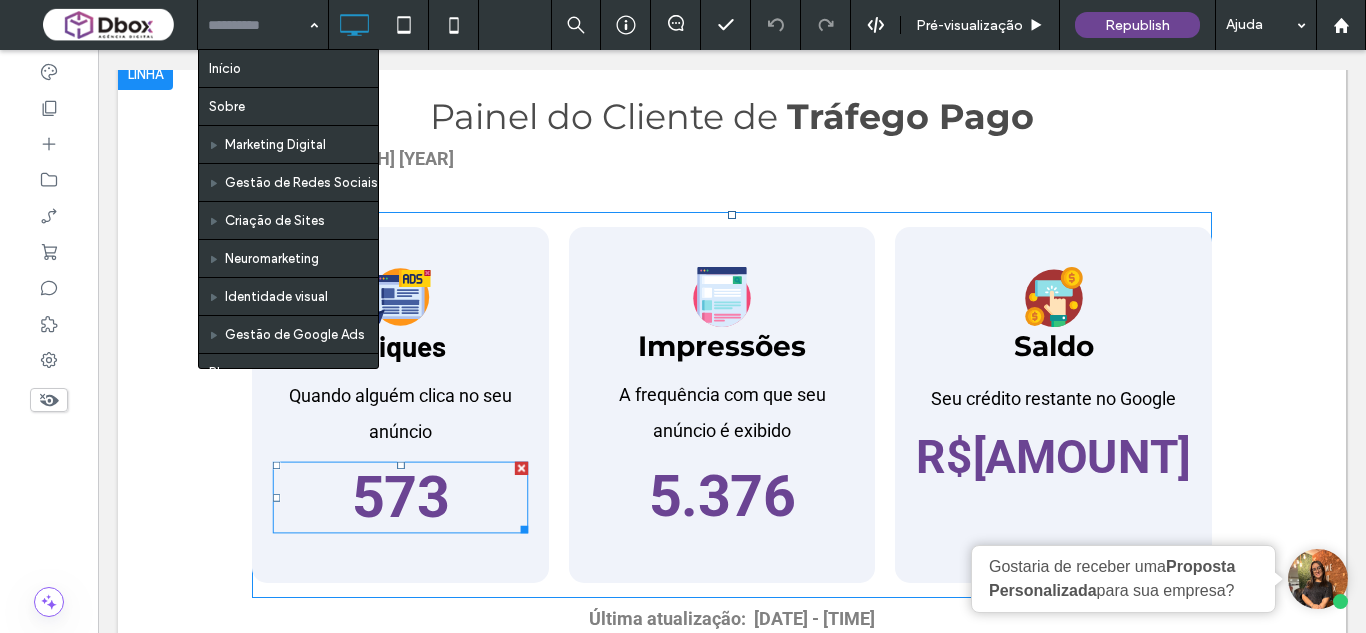 click on "573" at bounding box center (401, 497) 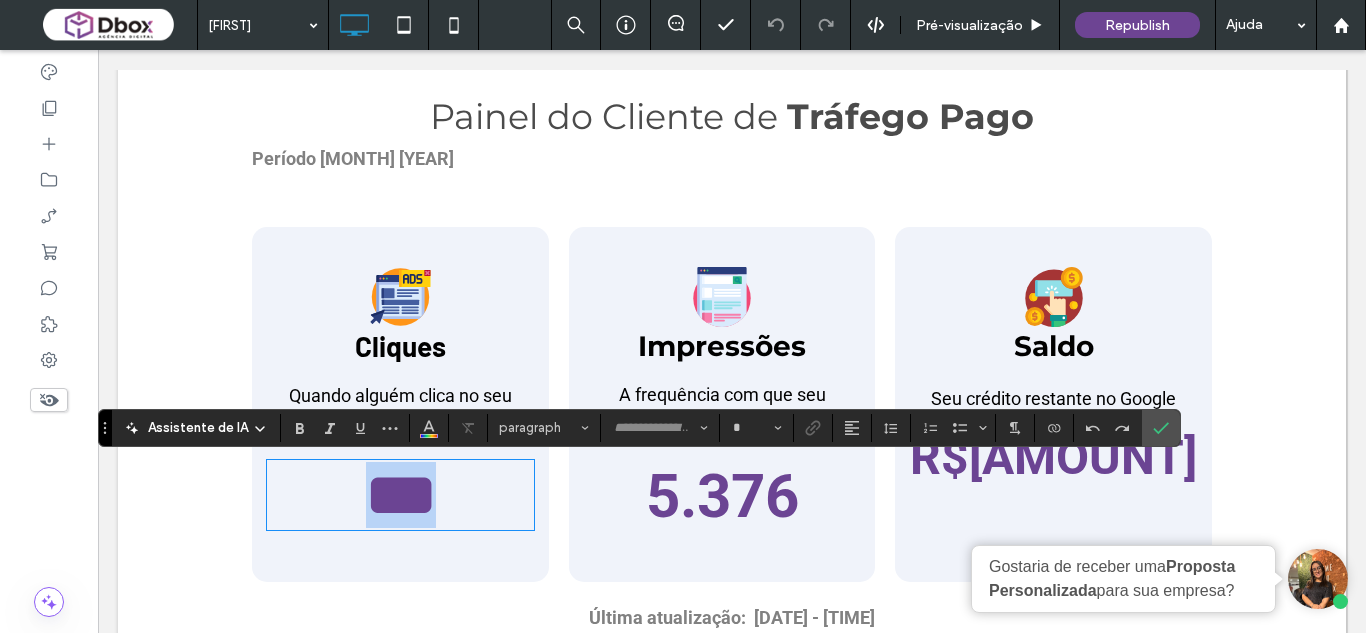 type on "******" 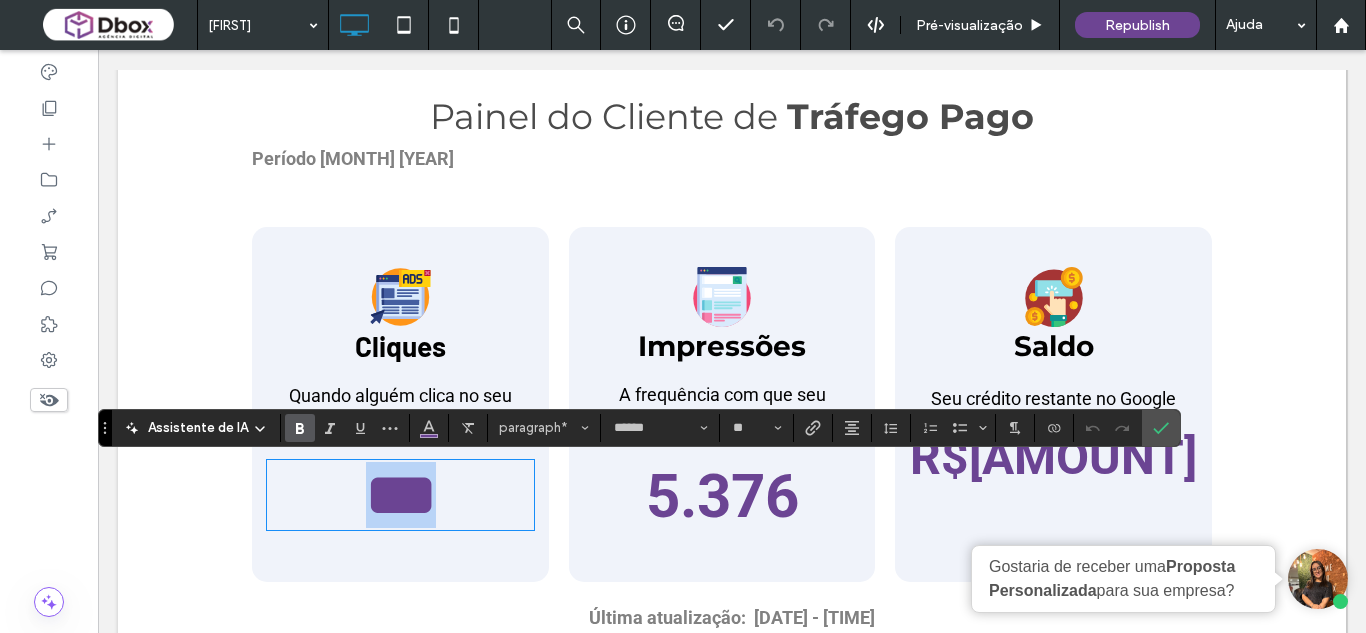 type 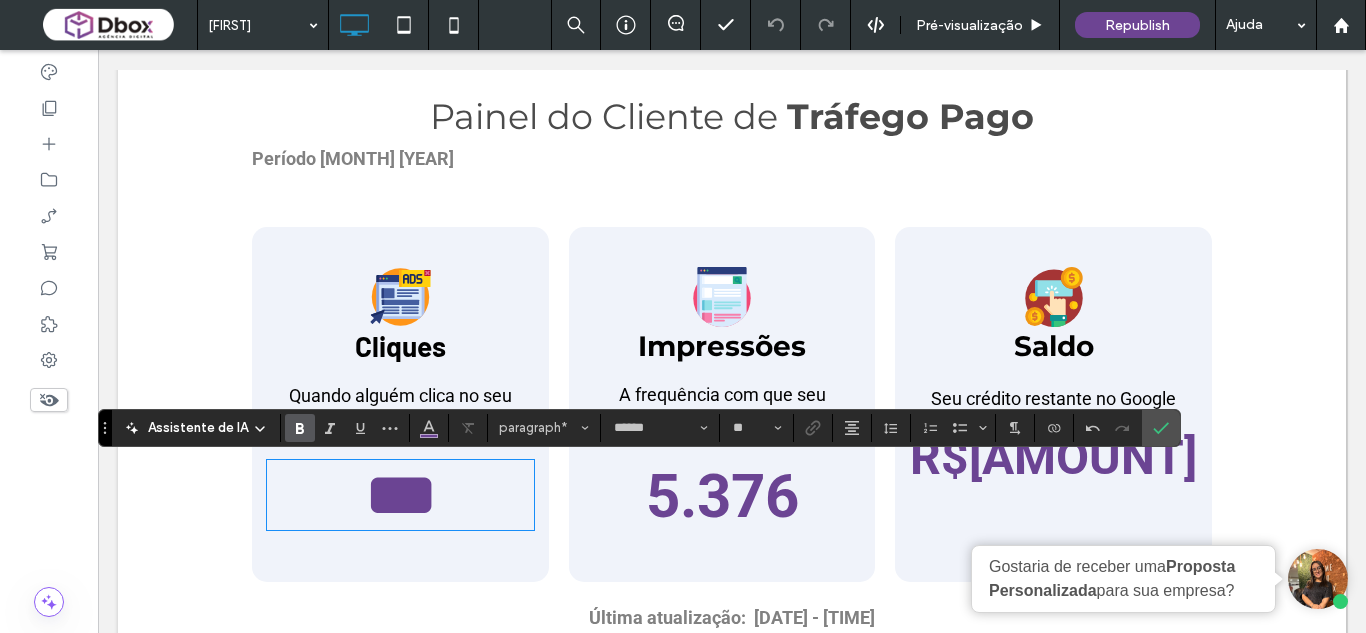 click on "5.376" at bounding box center (722, 496) 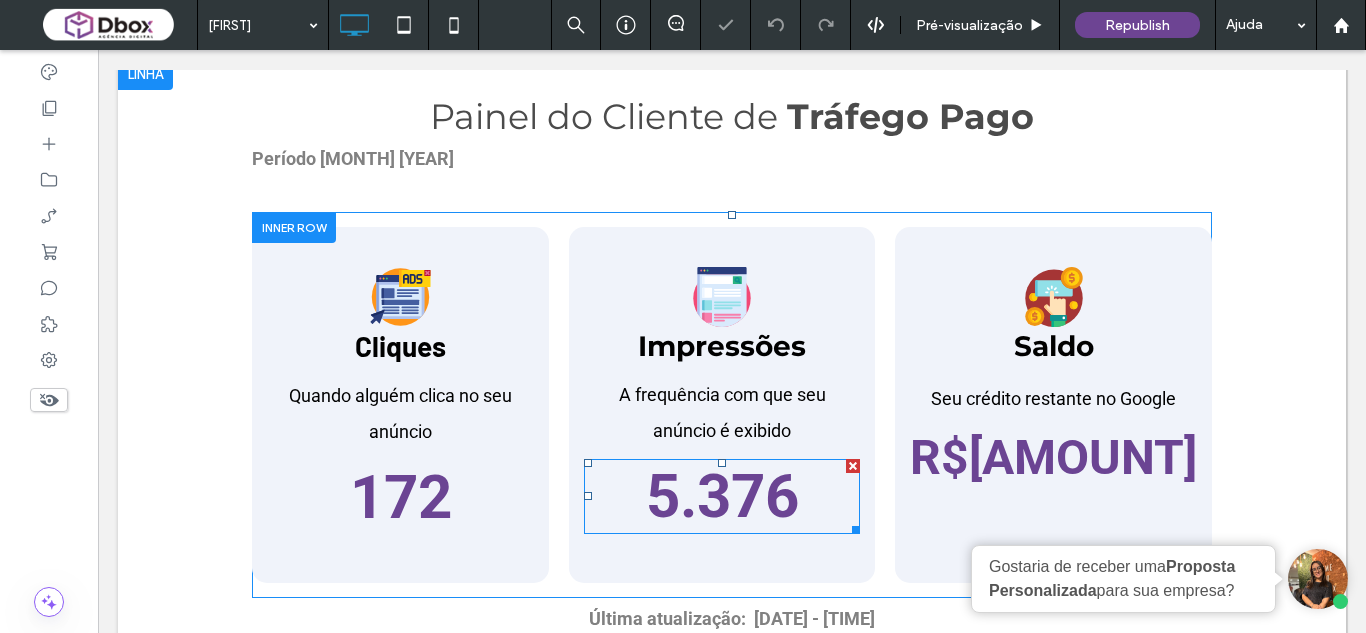 click on "5.376" at bounding box center (722, 496) 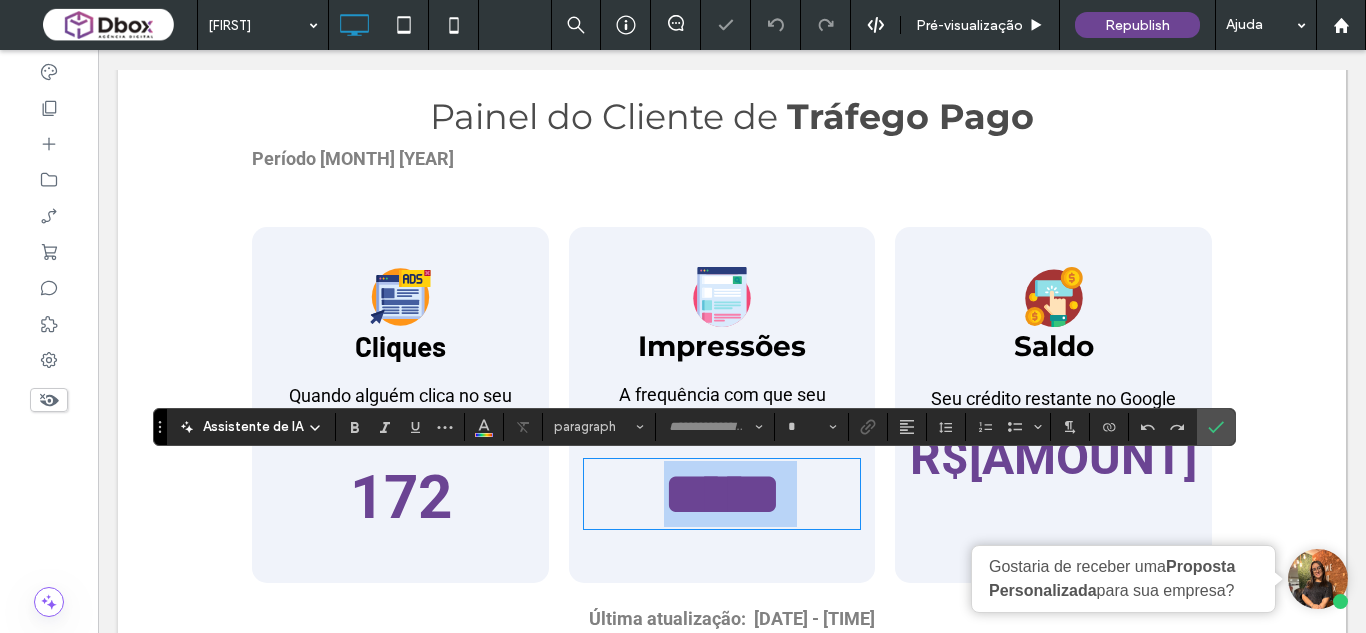 type on "******" 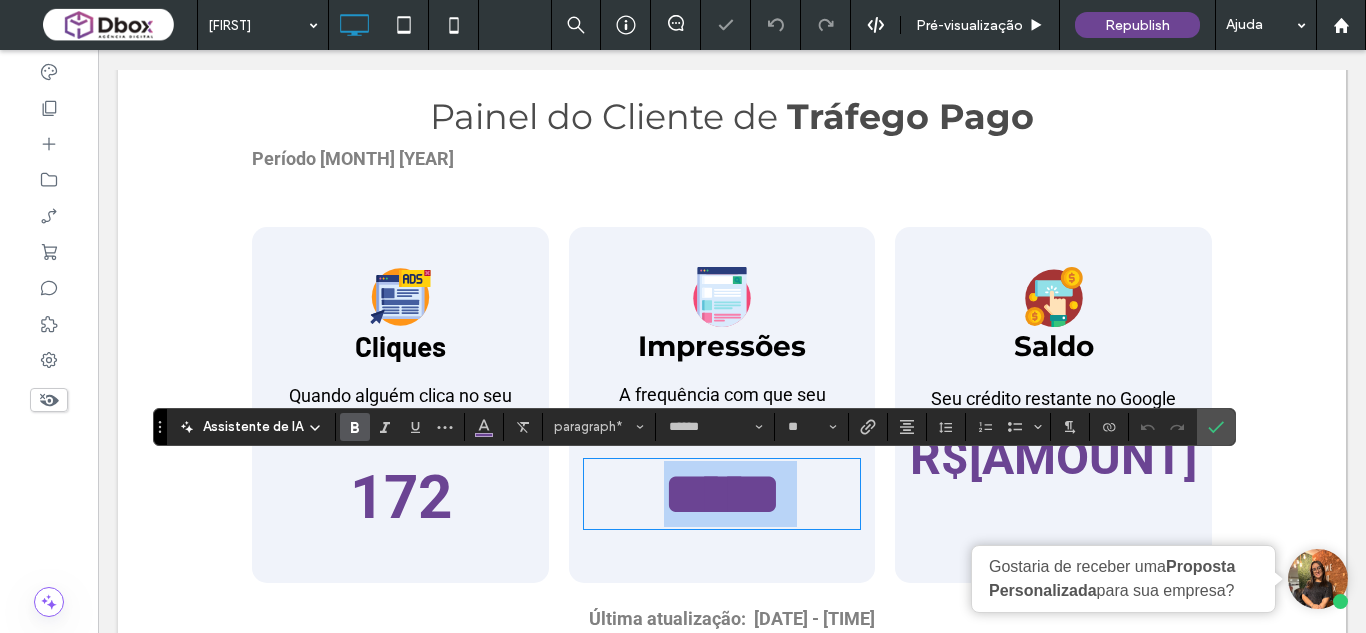 type 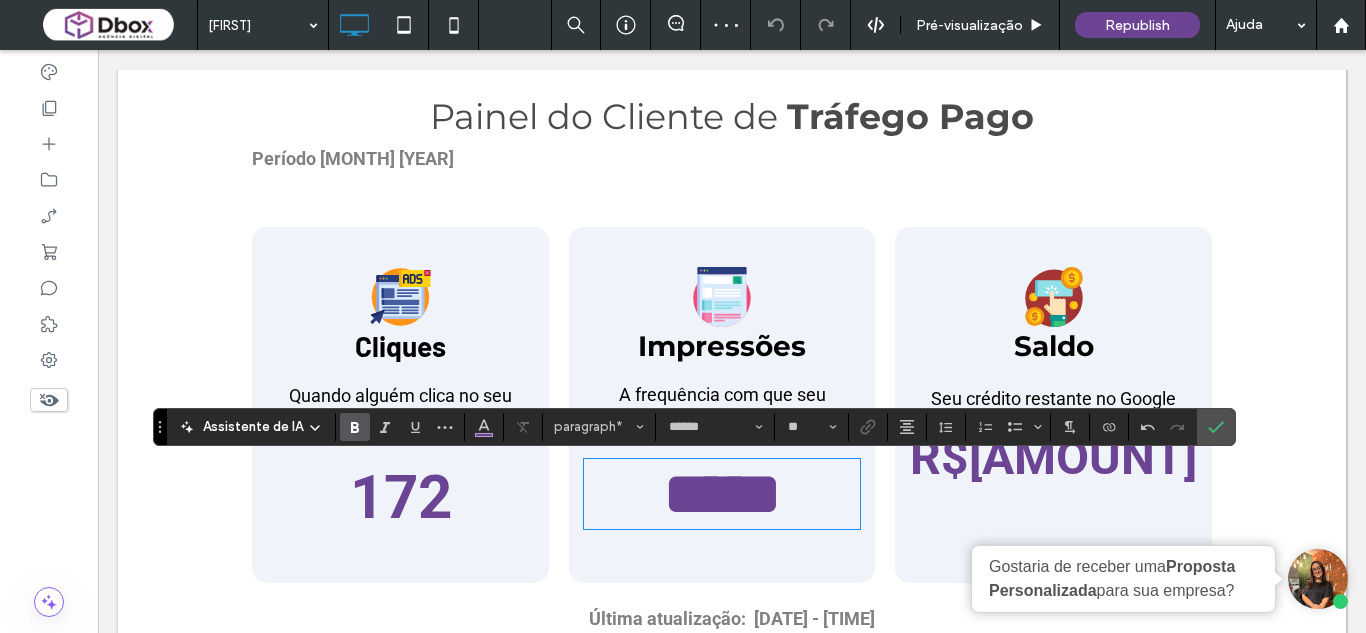 click on "R$[AMOUNT]" at bounding box center (1053, 457) 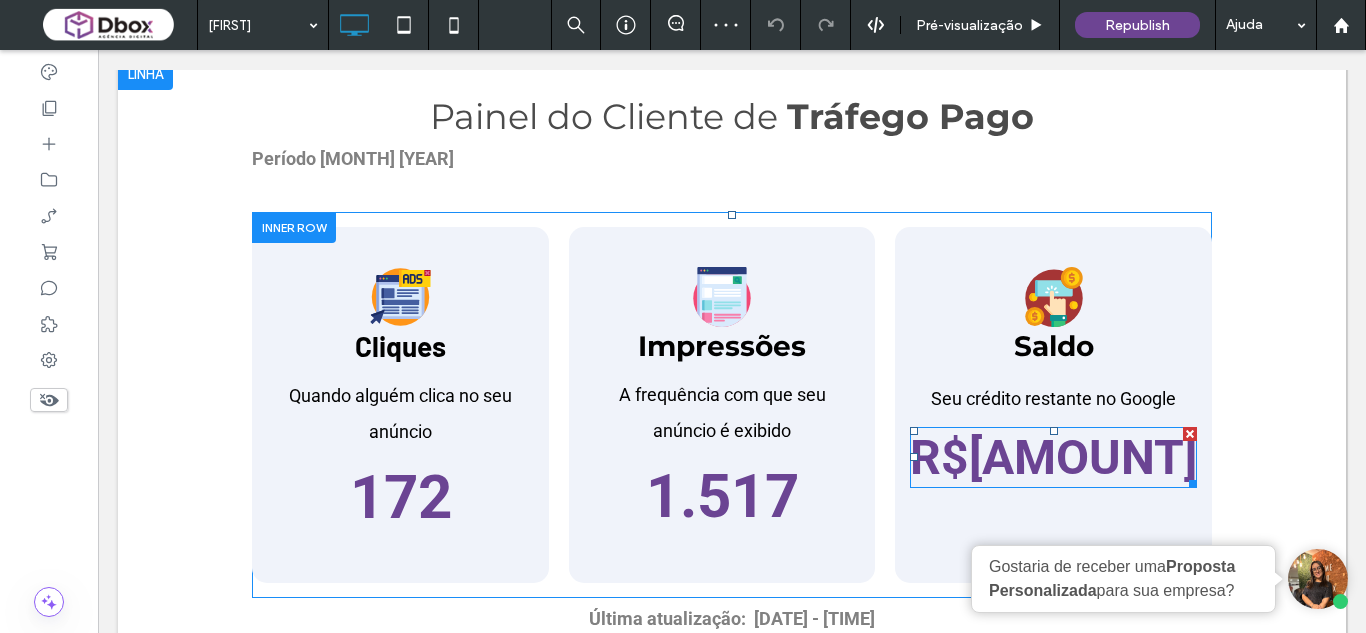 click on "R$[AMOUNT]" at bounding box center [1053, 457] 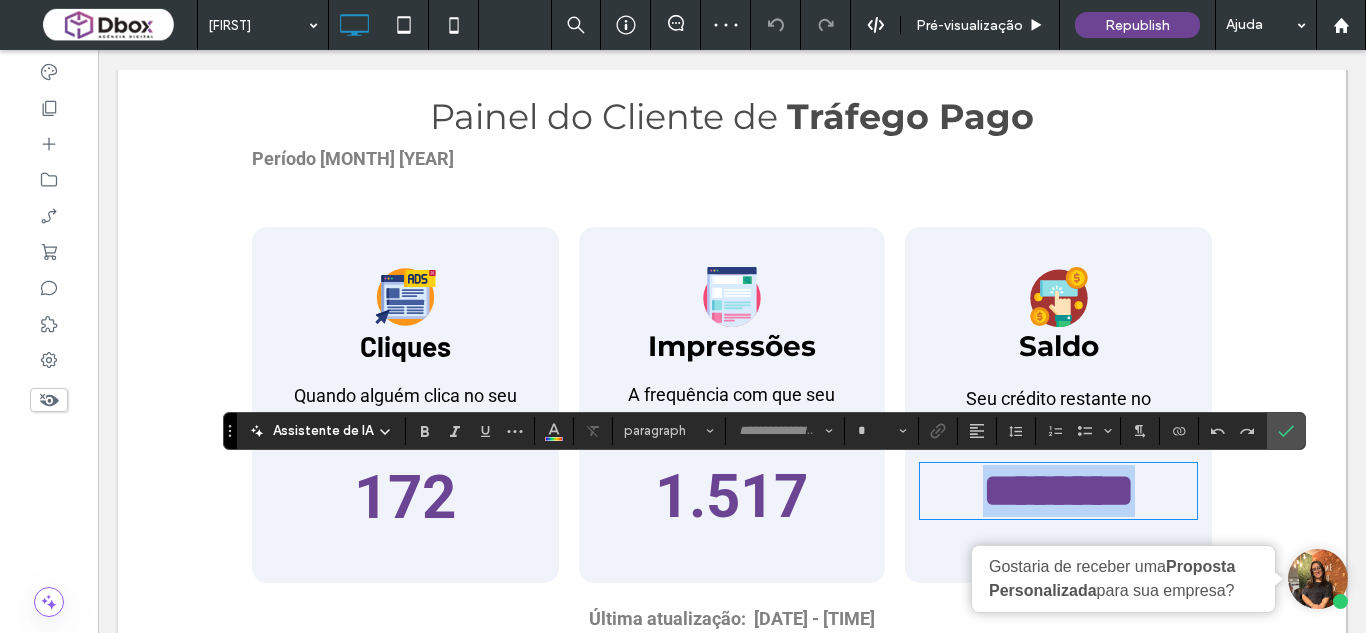 type on "******" 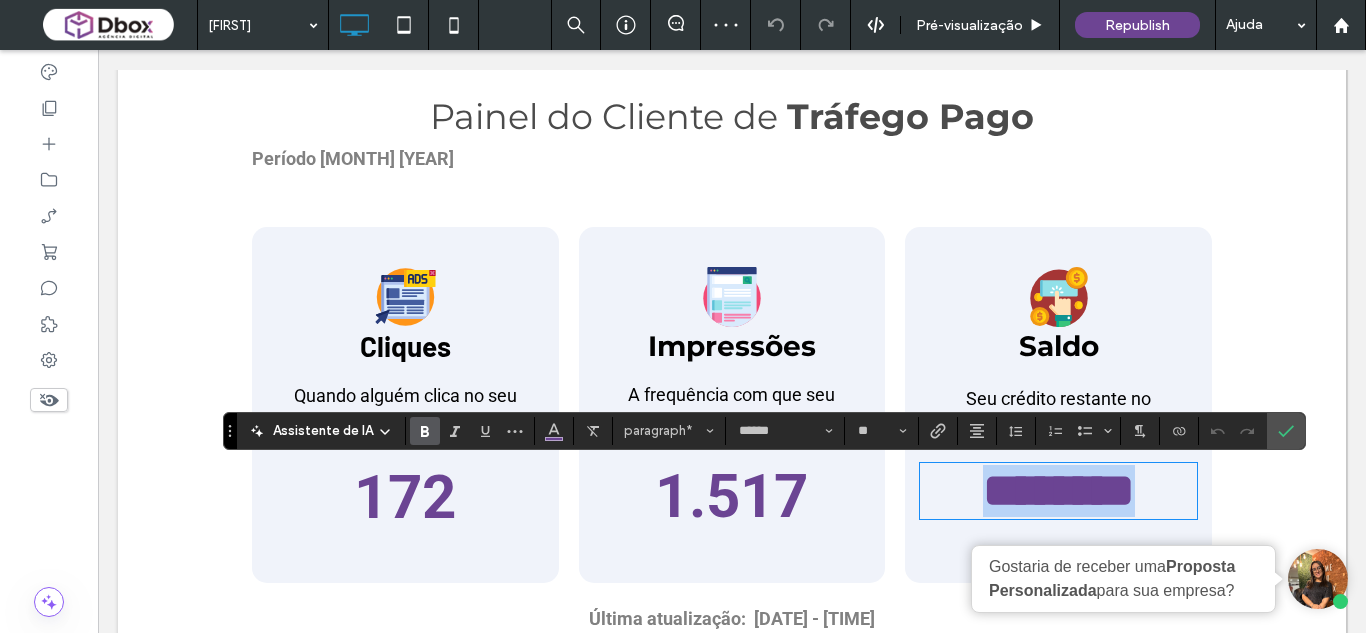 click on "********" at bounding box center (1059, 490) 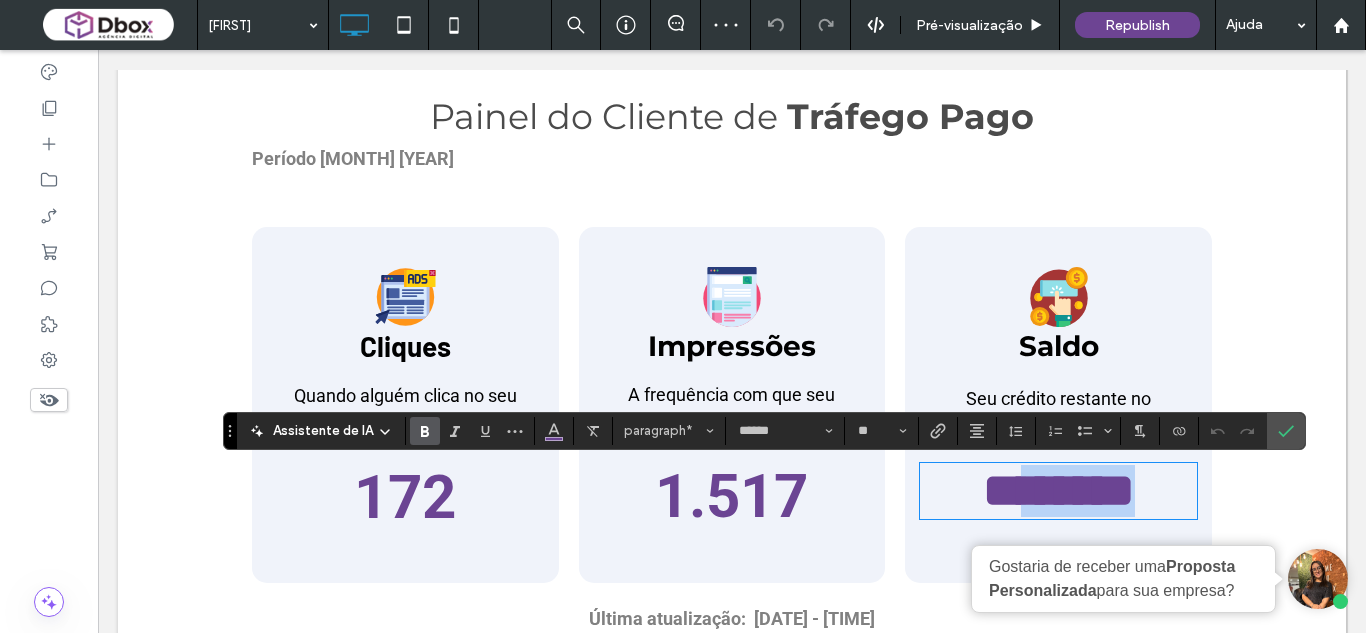drag, startPoint x: 1013, startPoint y: 501, endPoint x: 1144, endPoint y: 500, distance: 131.00381 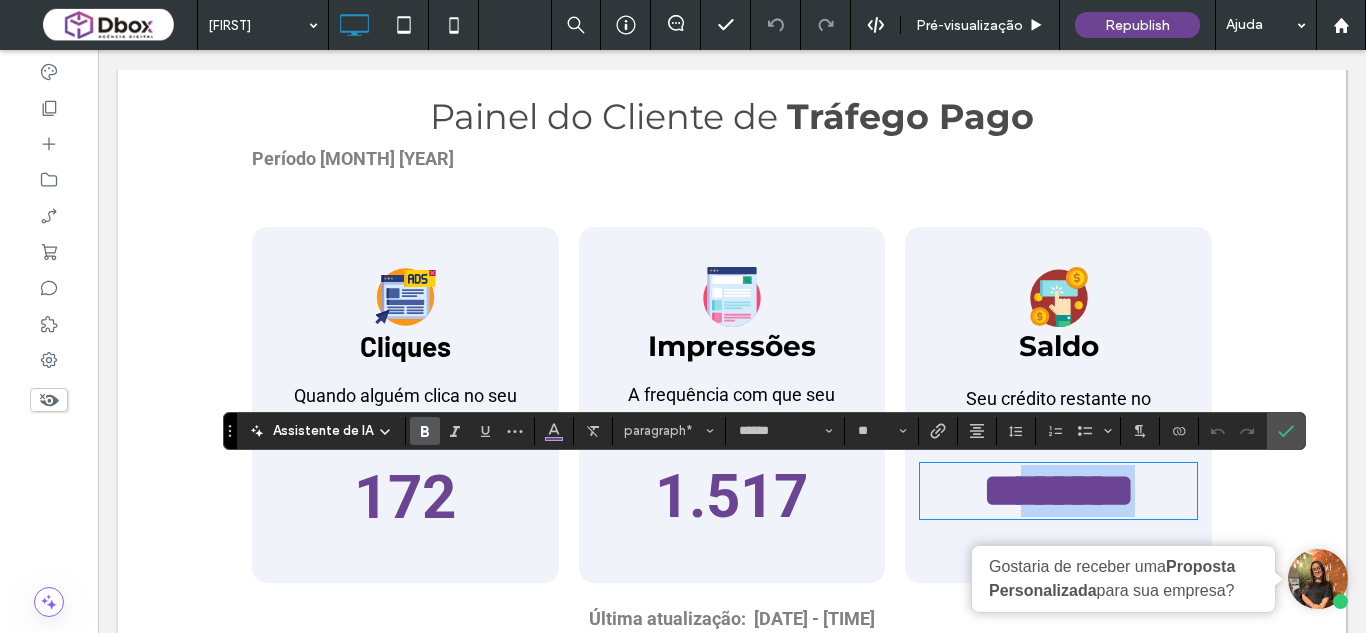 type 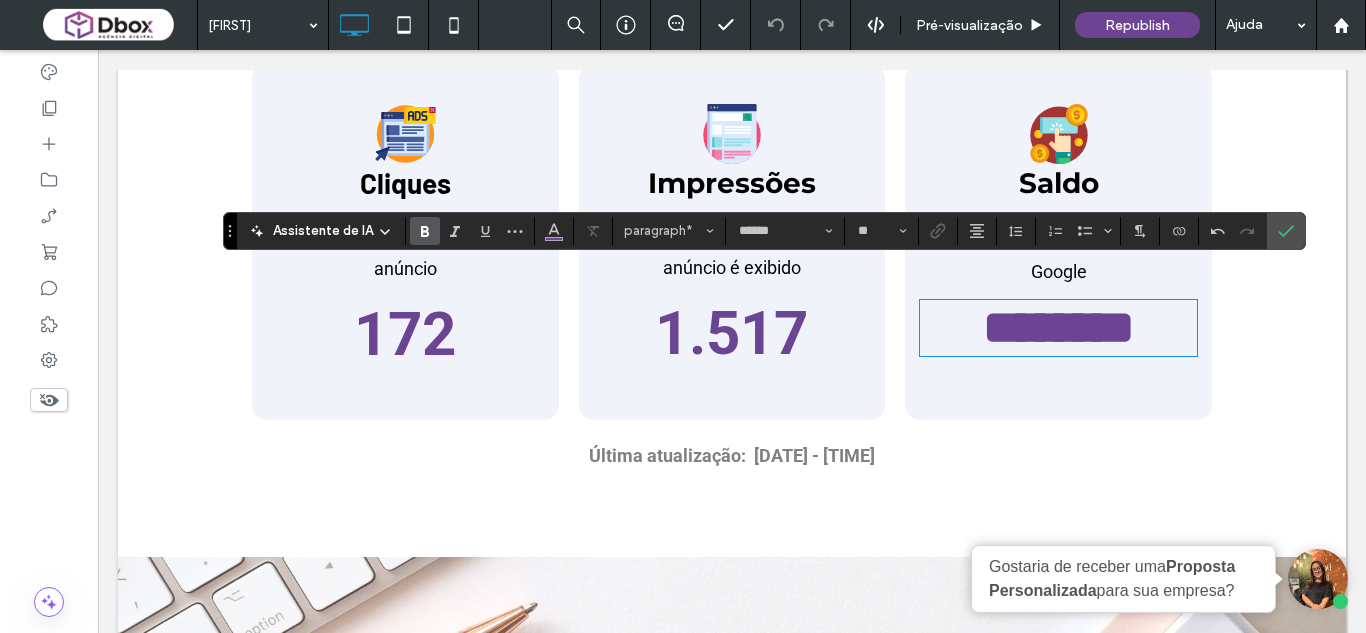 scroll, scrollTop: 700, scrollLeft: 0, axis: vertical 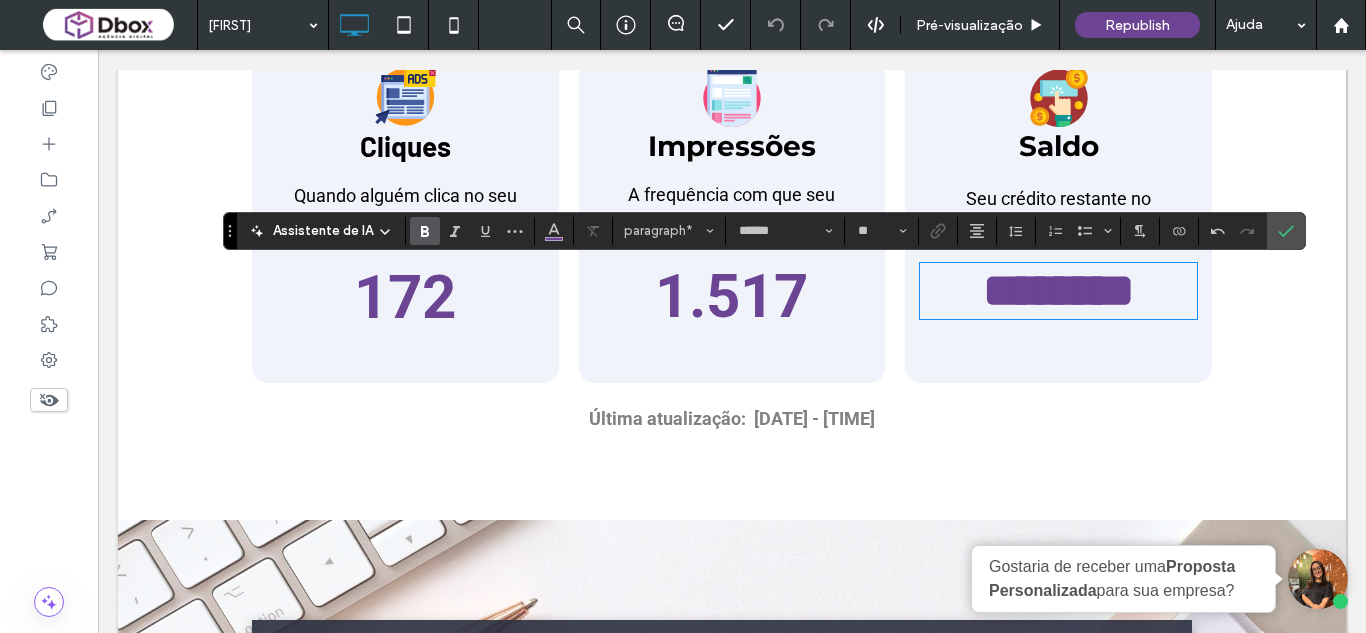click on "Última atualização:  [DATE] - [TIME]" at bounding box center [732, 418] 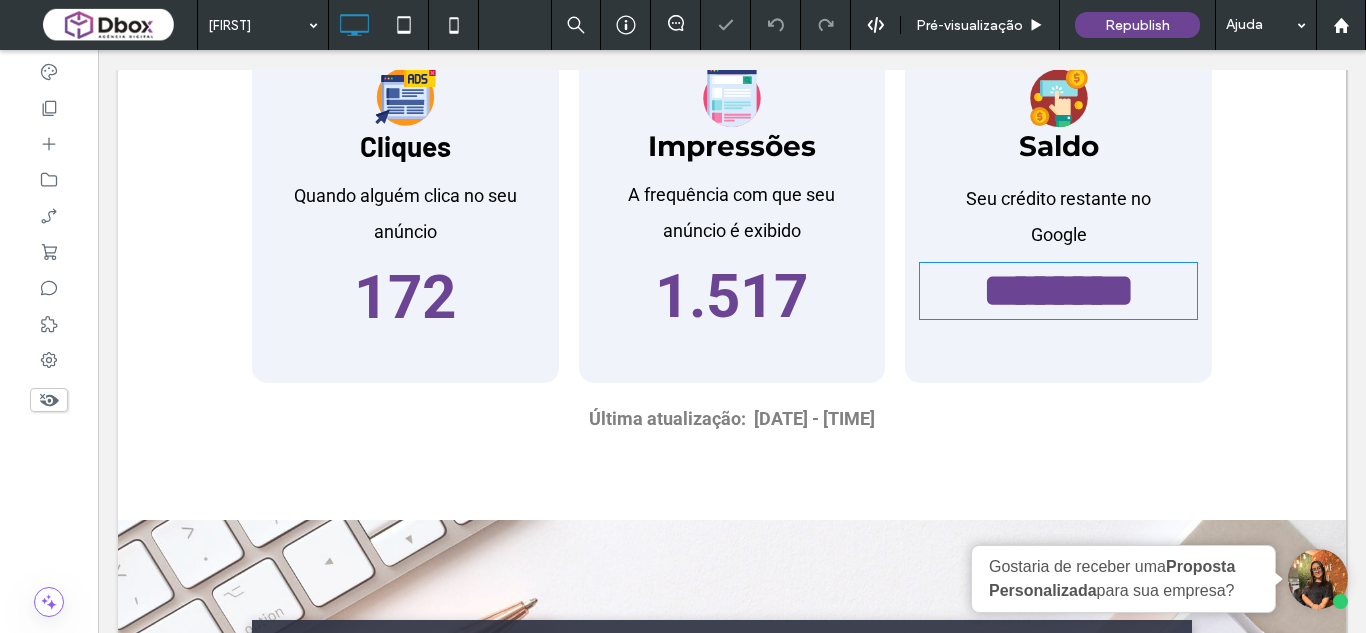 click on "Última atualização:  [DATE] - [TIME]" at bounding box center [732, 418] 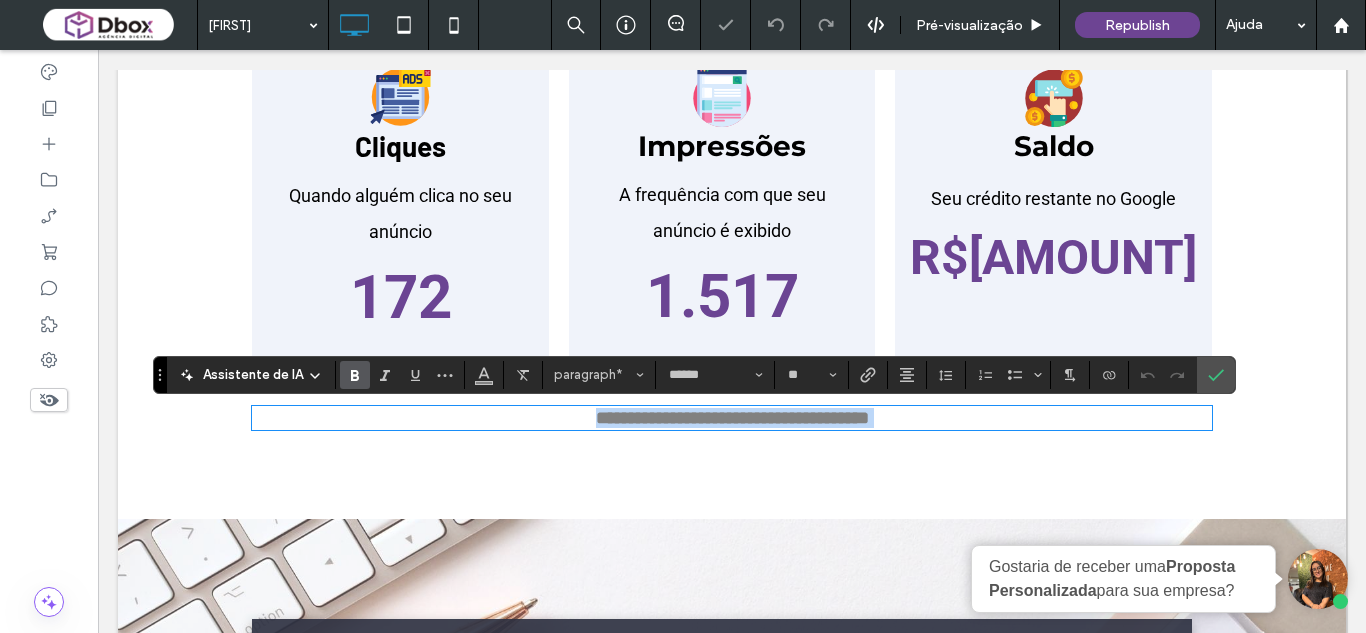 click on "**********" at bounding box center [732, 418] 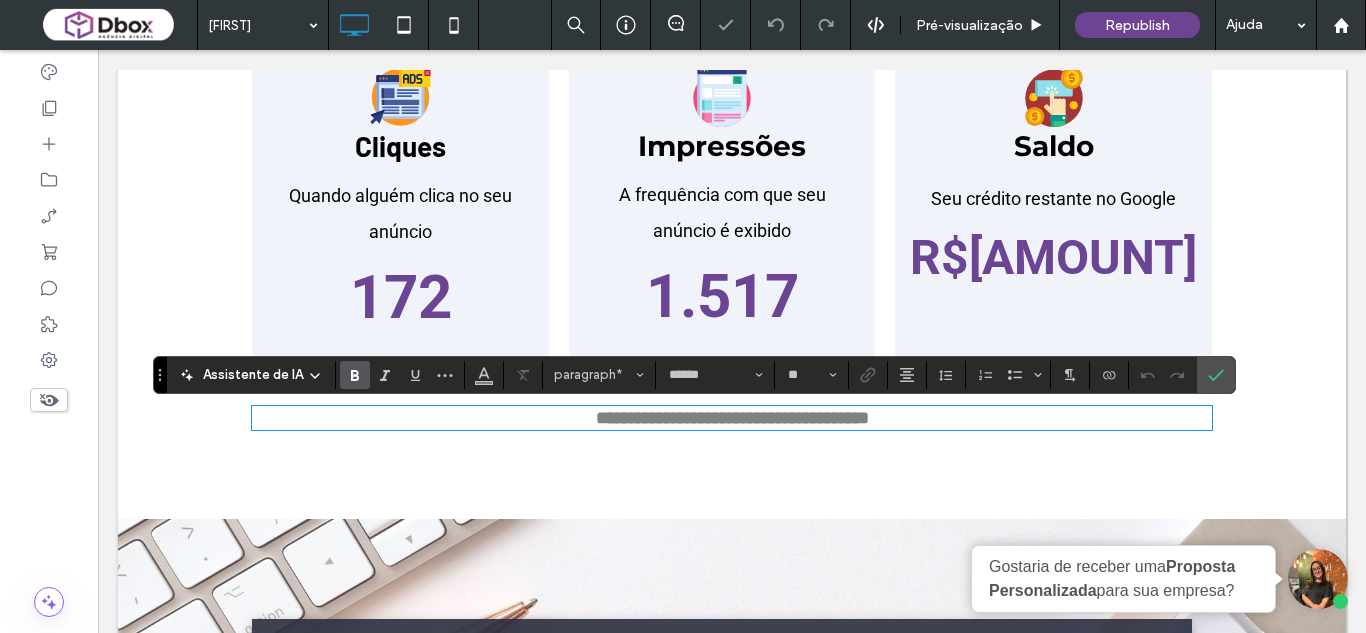 click on "**********" at bounding box center [732, 418] 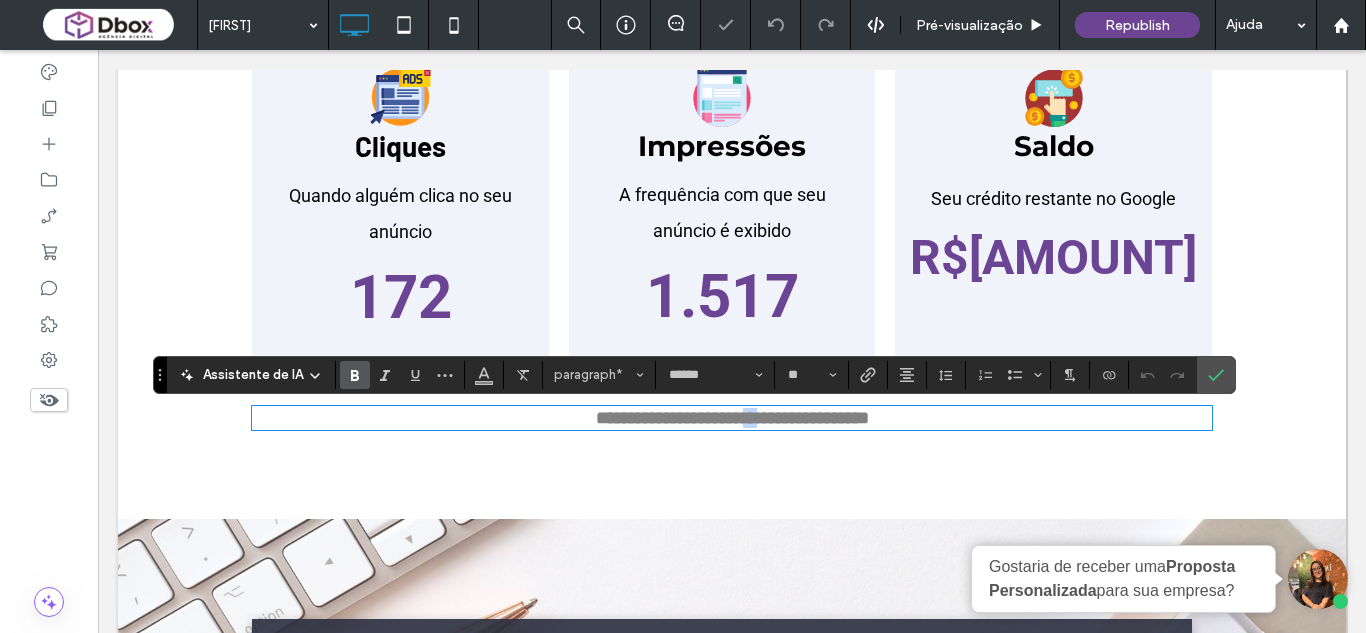 type 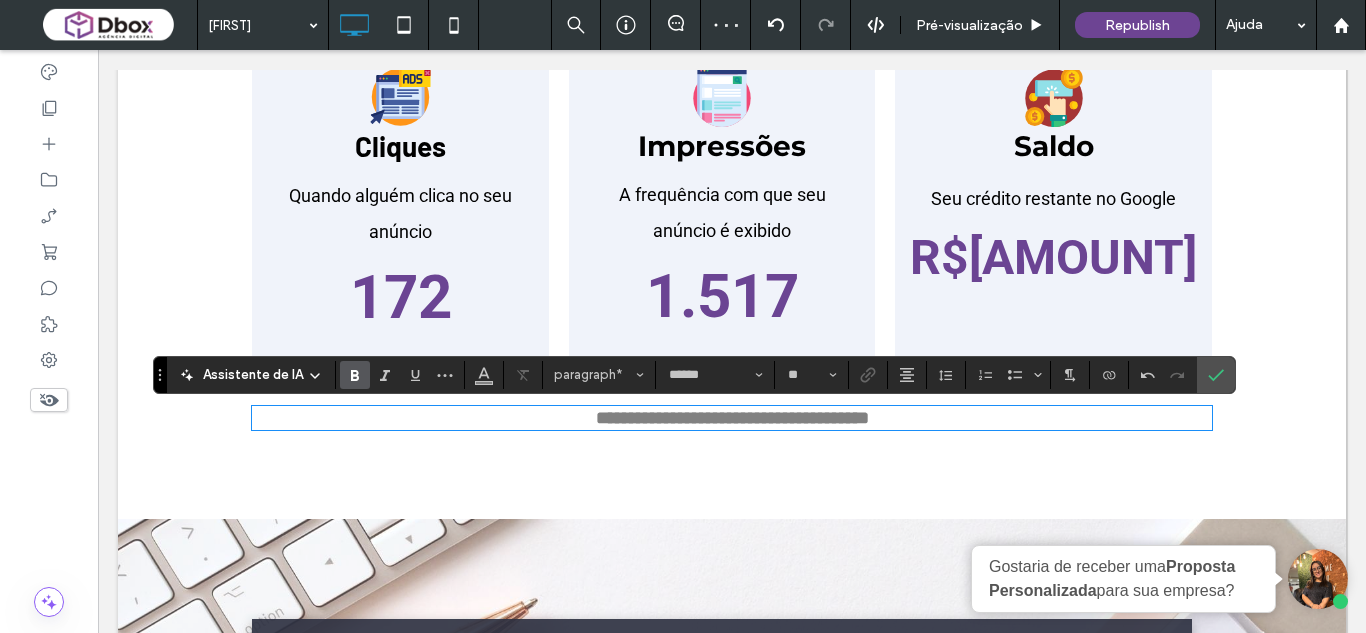 click on "**********" at bounding box center (732, 418) 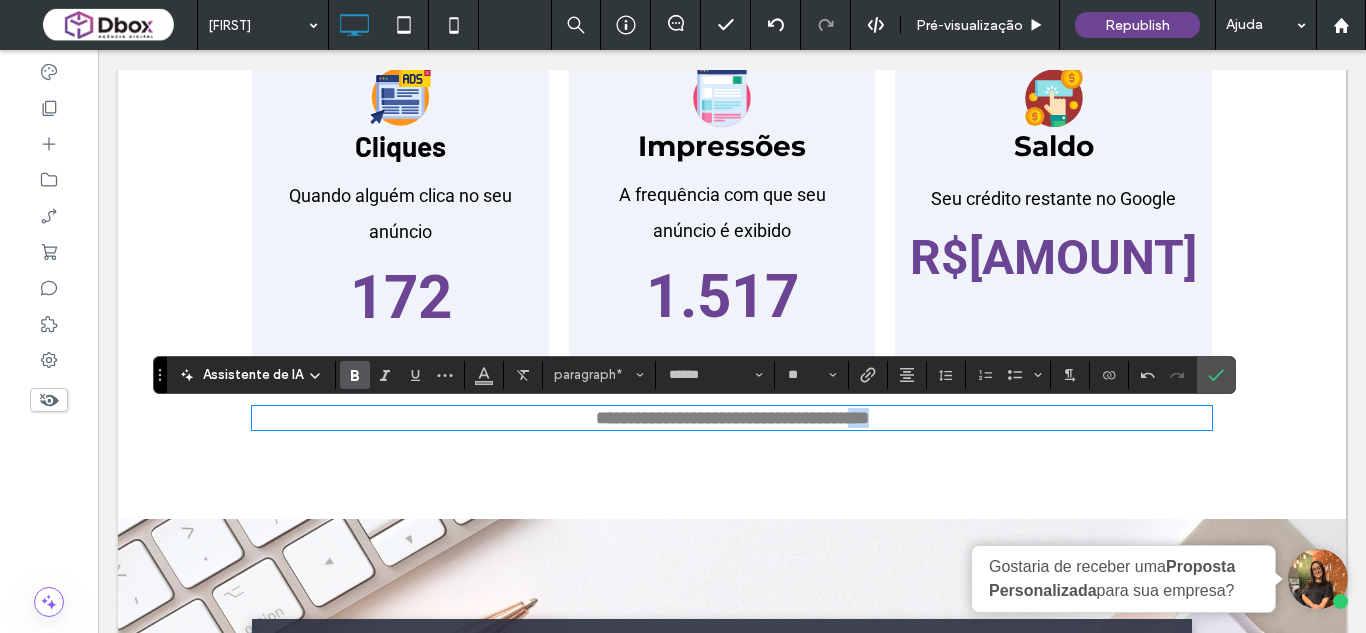 drag, startPoint x: 827, startPoint y: 418, endPoint x: 853, endPoint y: 417, distance: 26.019224 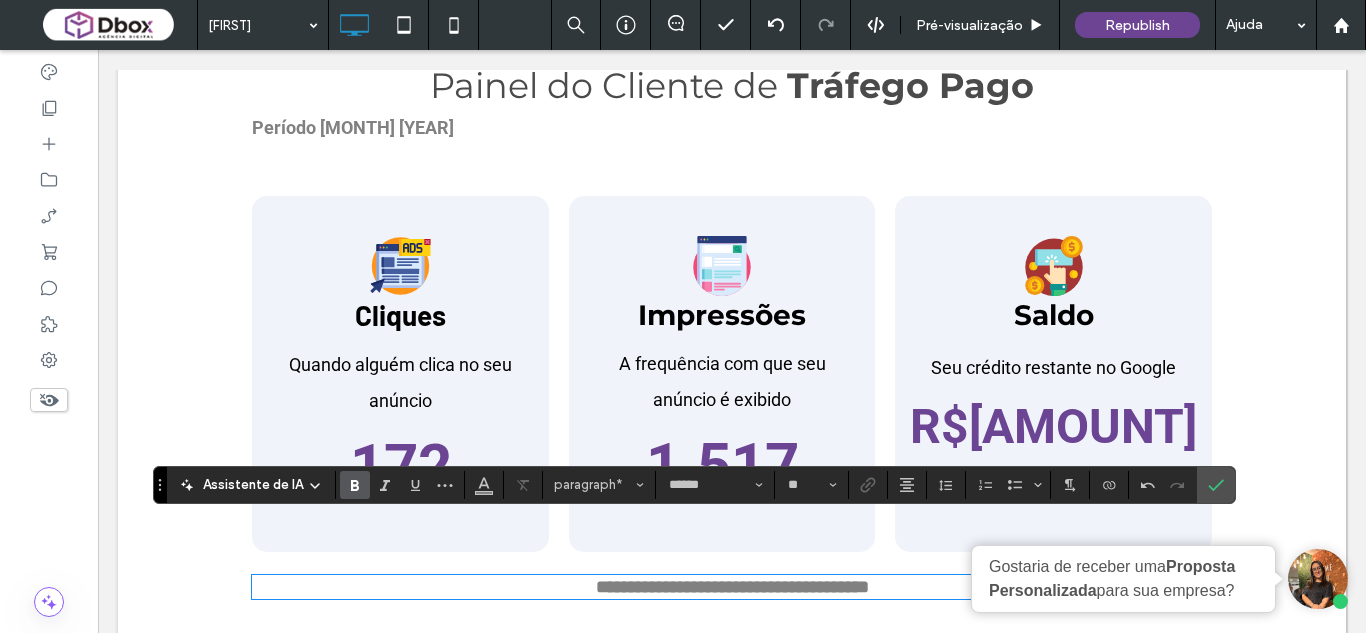 scroll, scrollTop: 500, scrollLeft: 0, axis: vertical 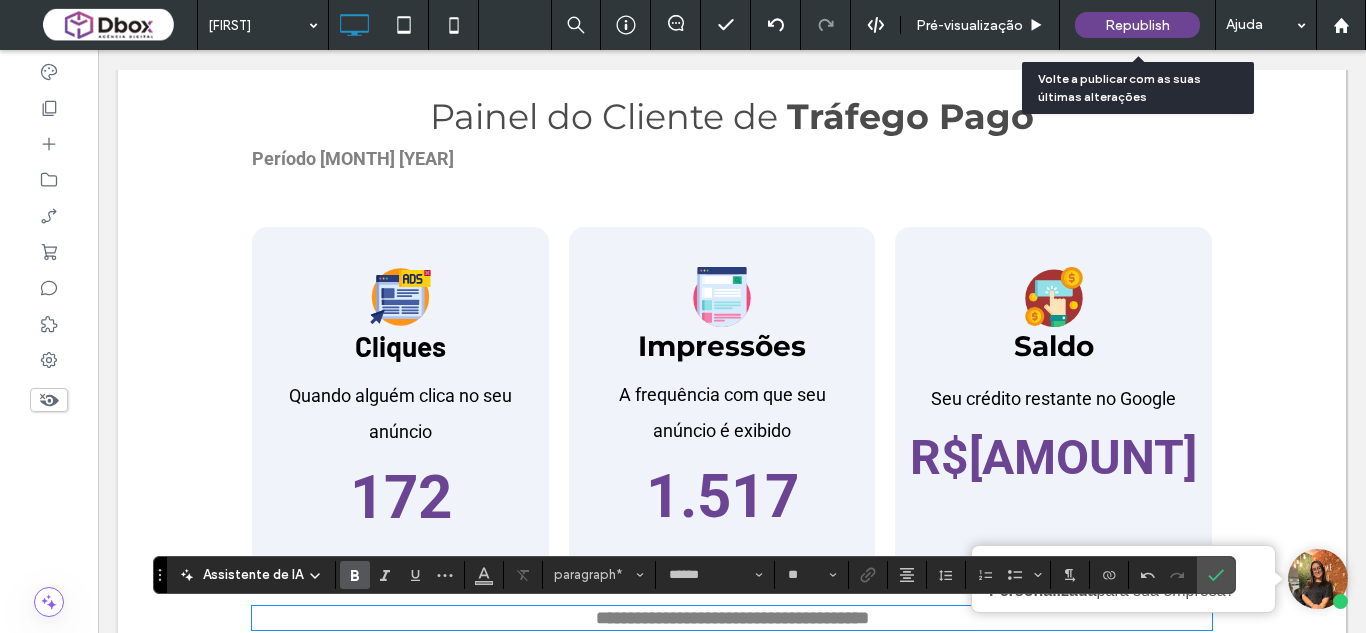 click on "Republish" at bounding box center [1137, 25] 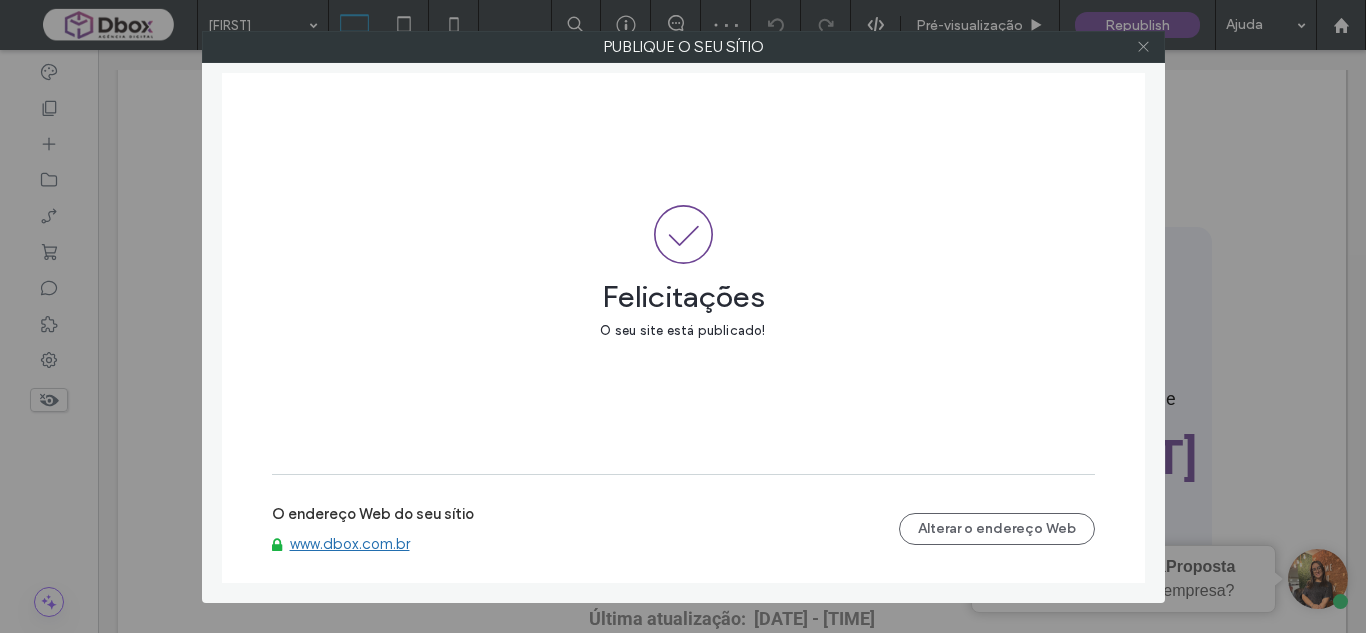 click 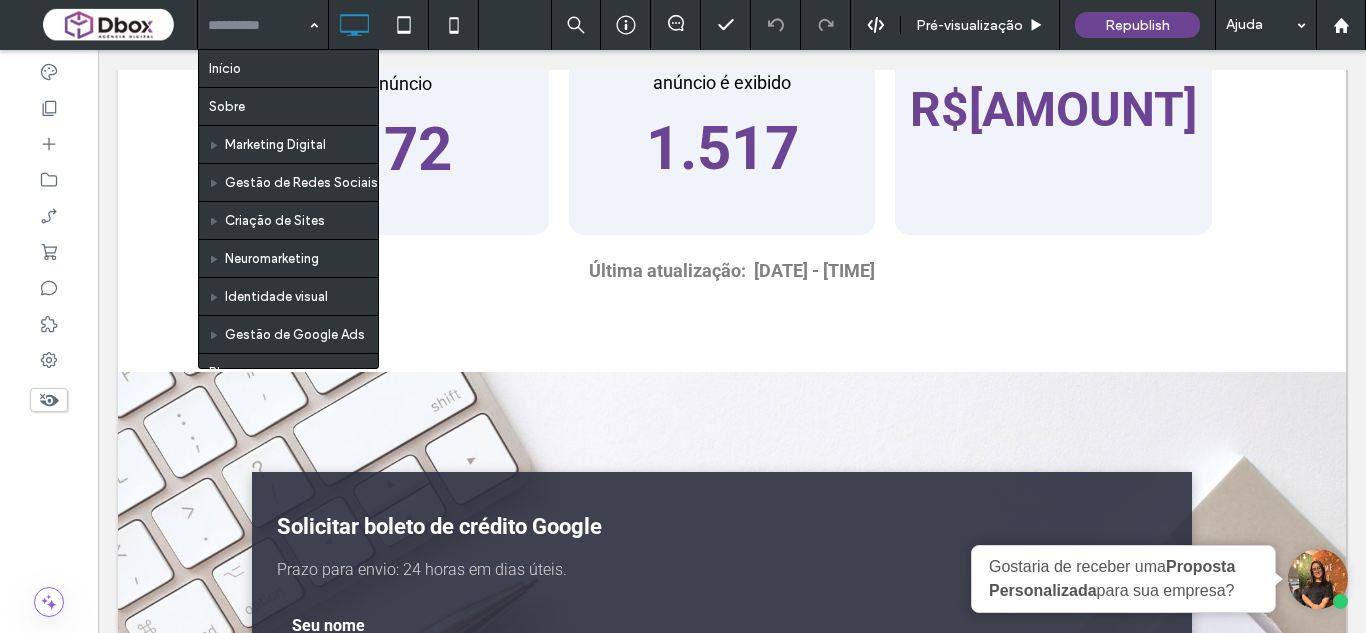 scroll, scrollTop: 900, scrollLeft: 0, axis: vertical 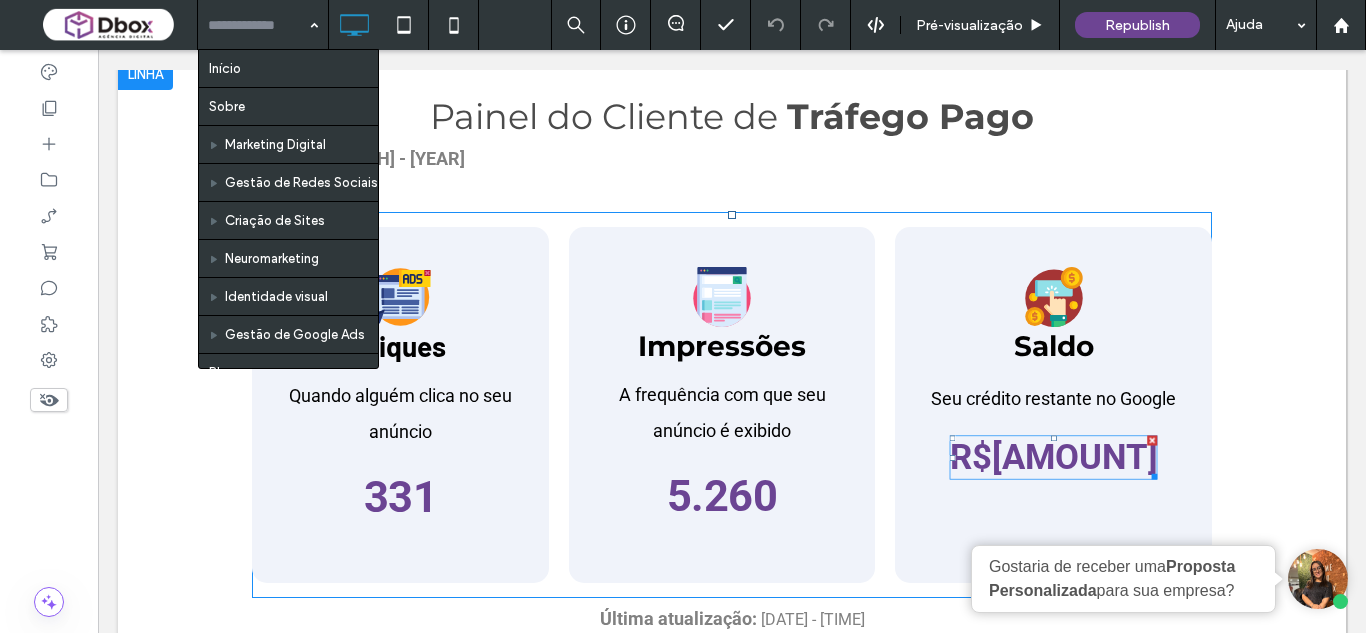 click on "R$[AMOUNT]" at bounding box center (1054, 456) 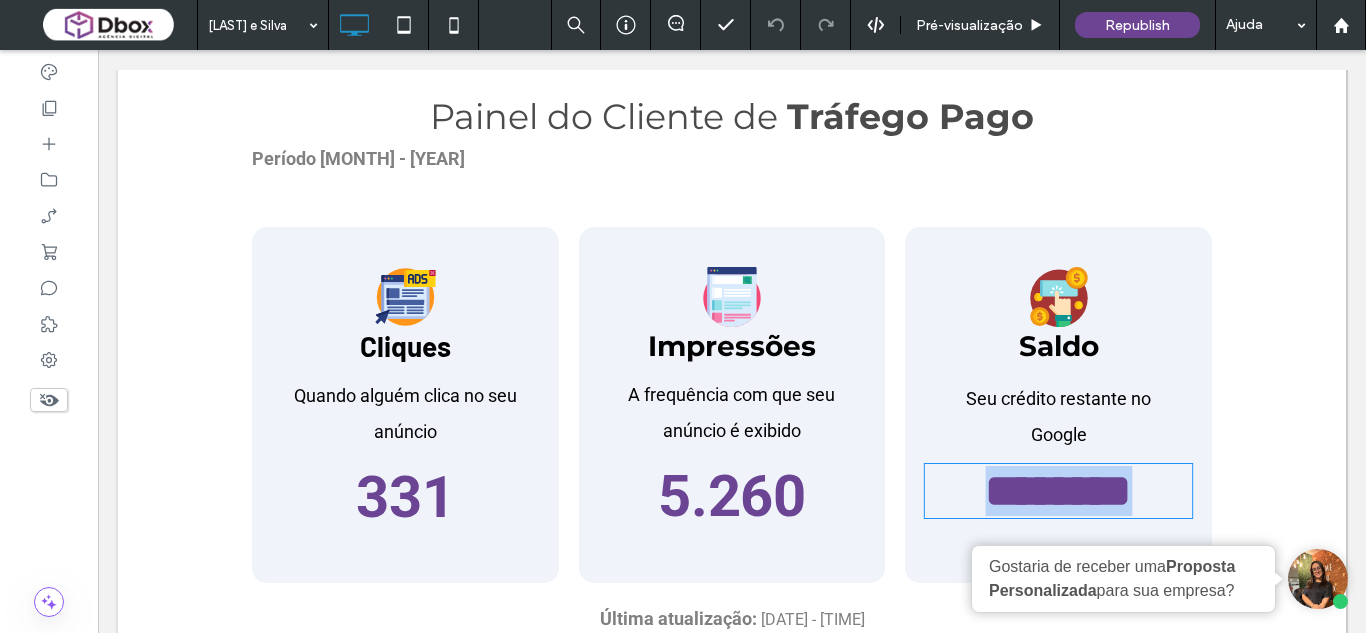 type on "******" 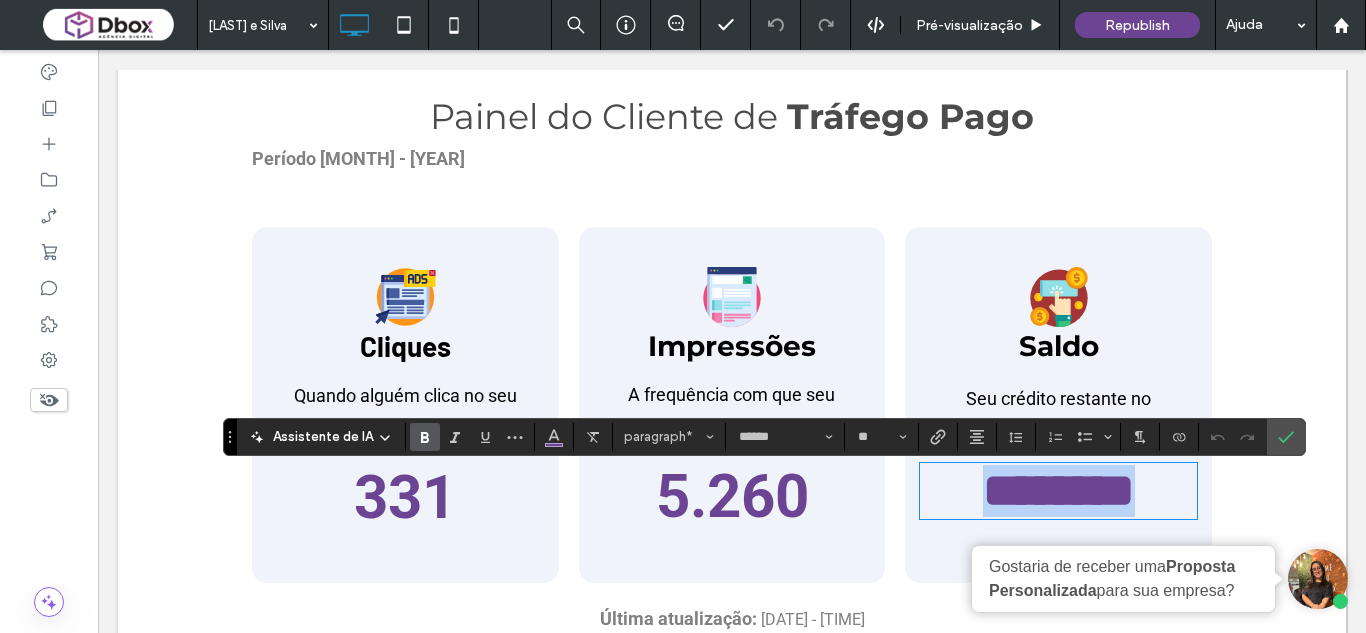 click on "********" at bounding box center [1059, 490] 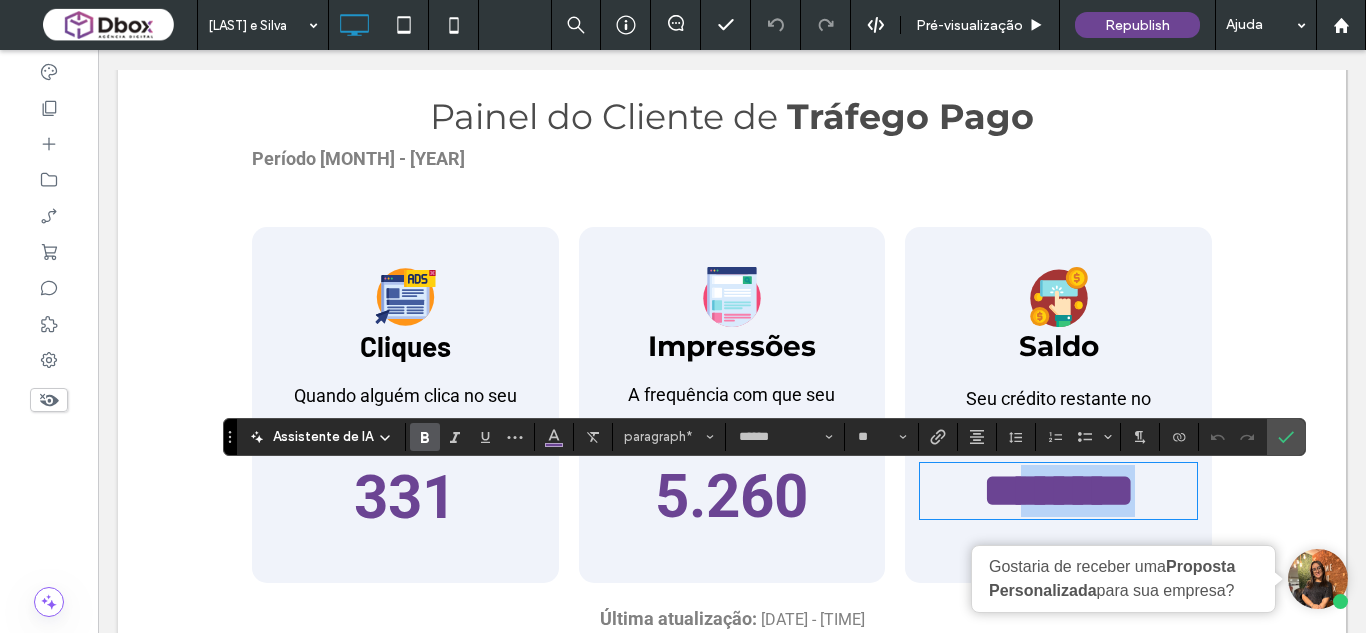 drag, startPoint x: 1008, startPoint y: 501, endPoint x: 1145, endPoint y: 485, distance: 137.93114 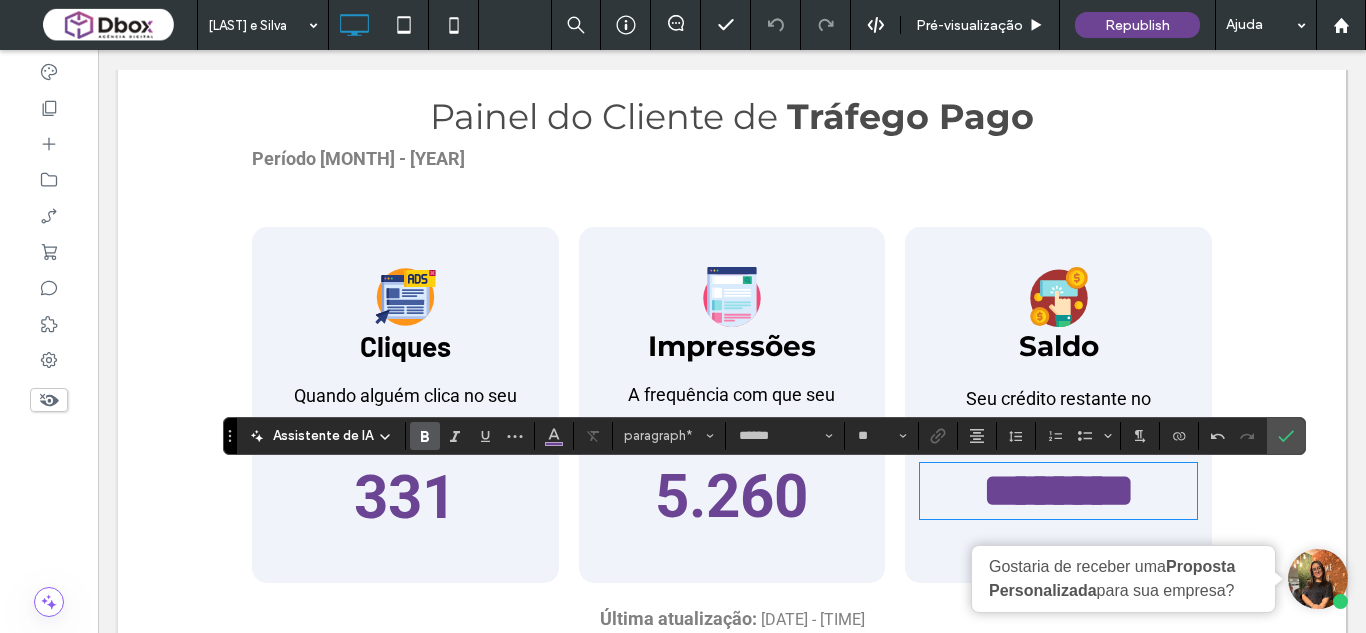 scroll, scrollTop: 600, scrollLeft: 0, axis: vertical 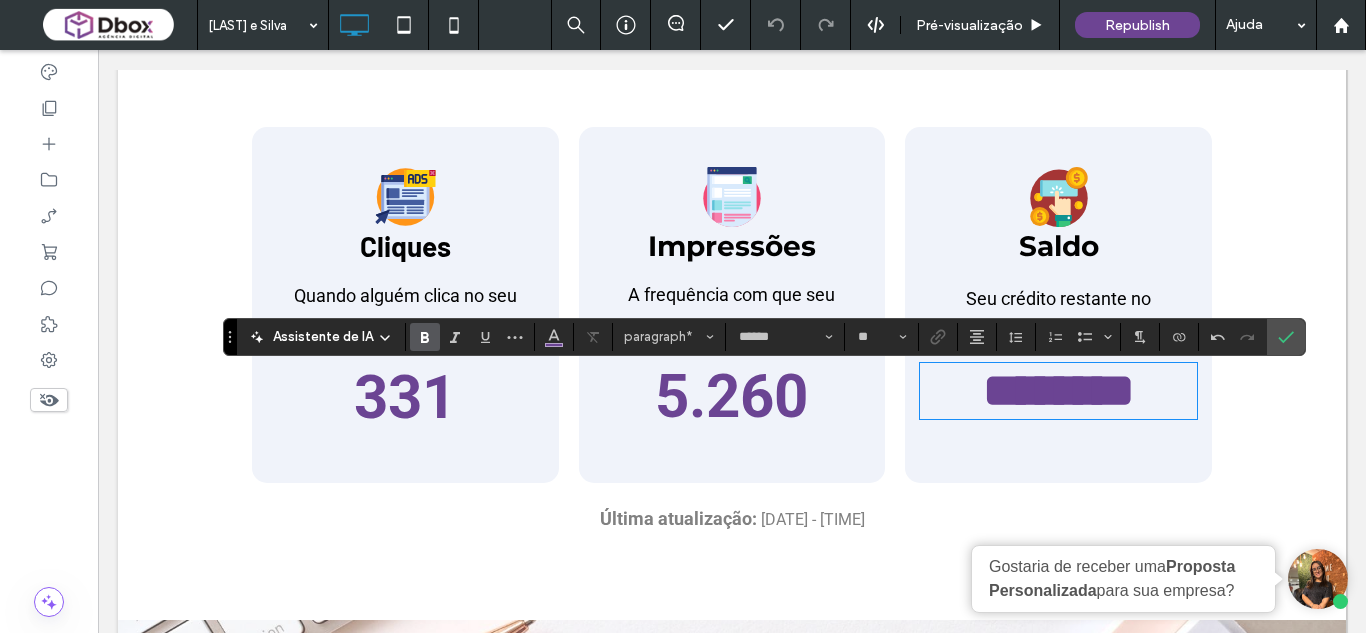click on "[DATE] - [TIME]" at bounding box center (813, 519) 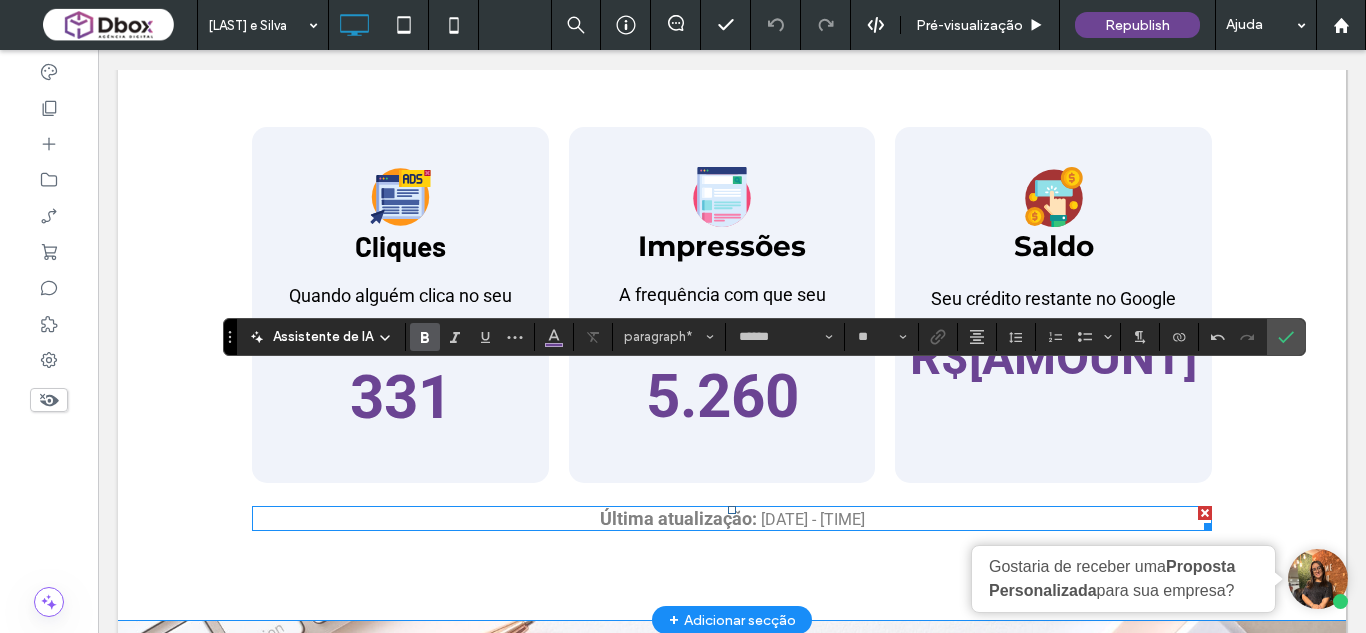 click on "[DATE] - [TIME]" at bounding box center [813, 519] 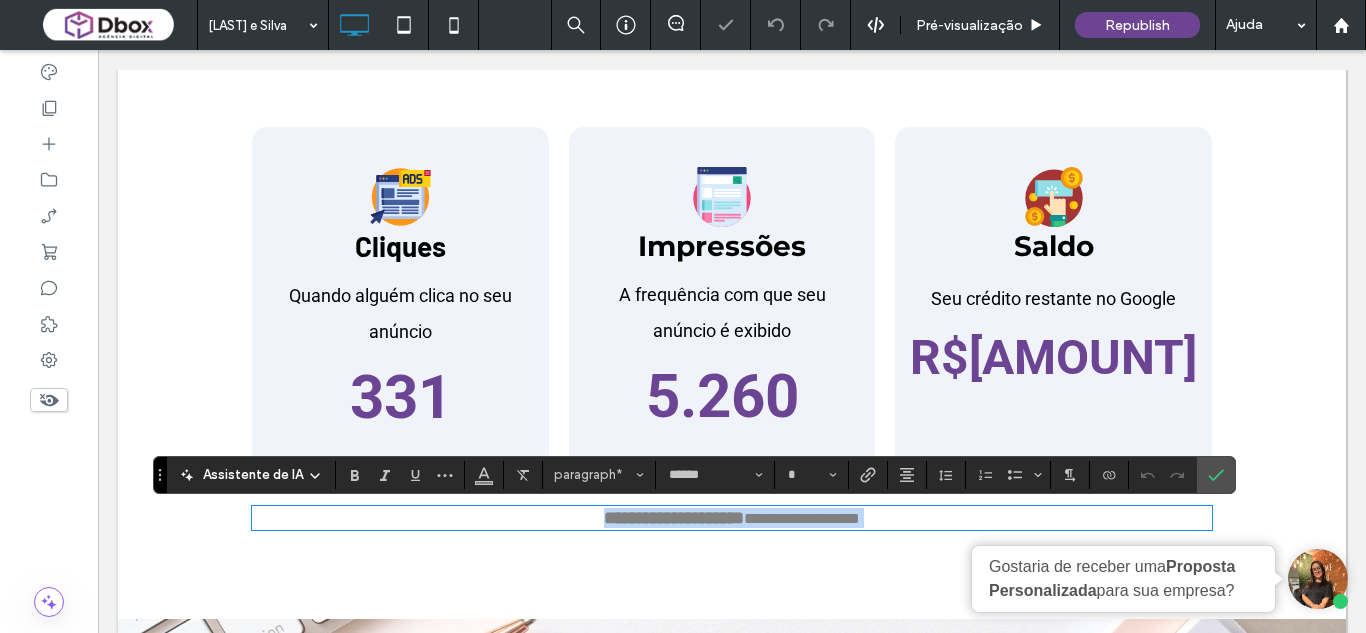 click on "**********" at bounding box center (802, 518) 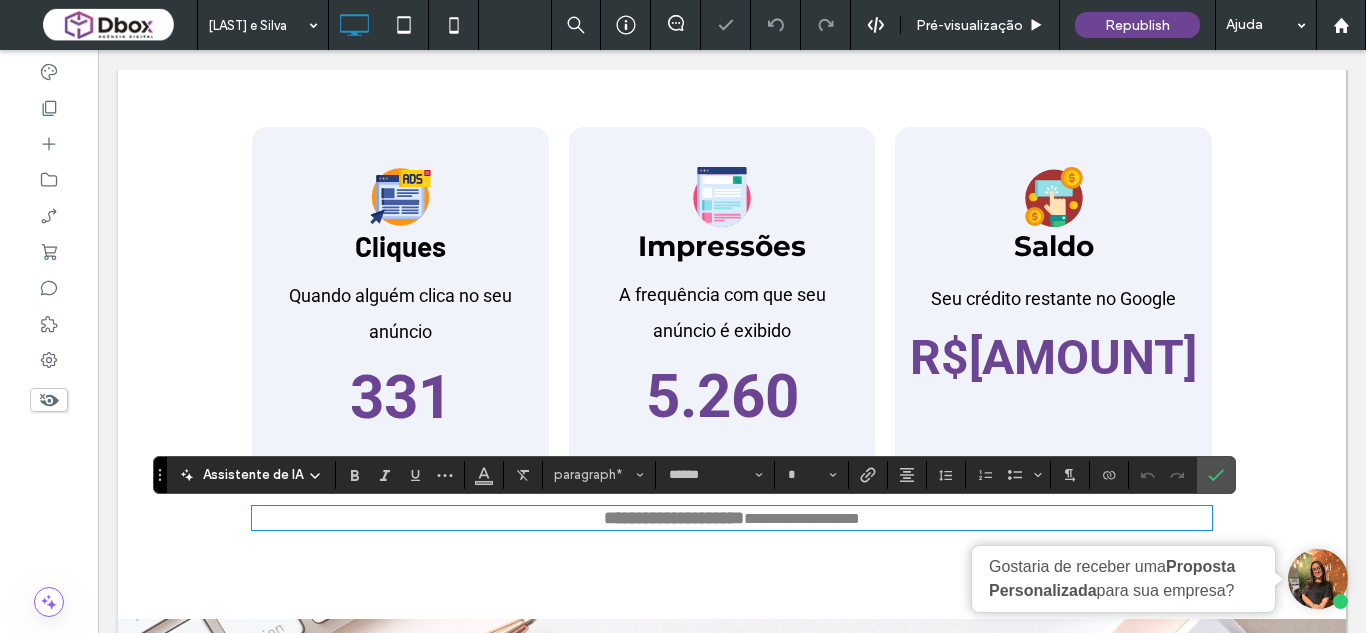 type on "**" 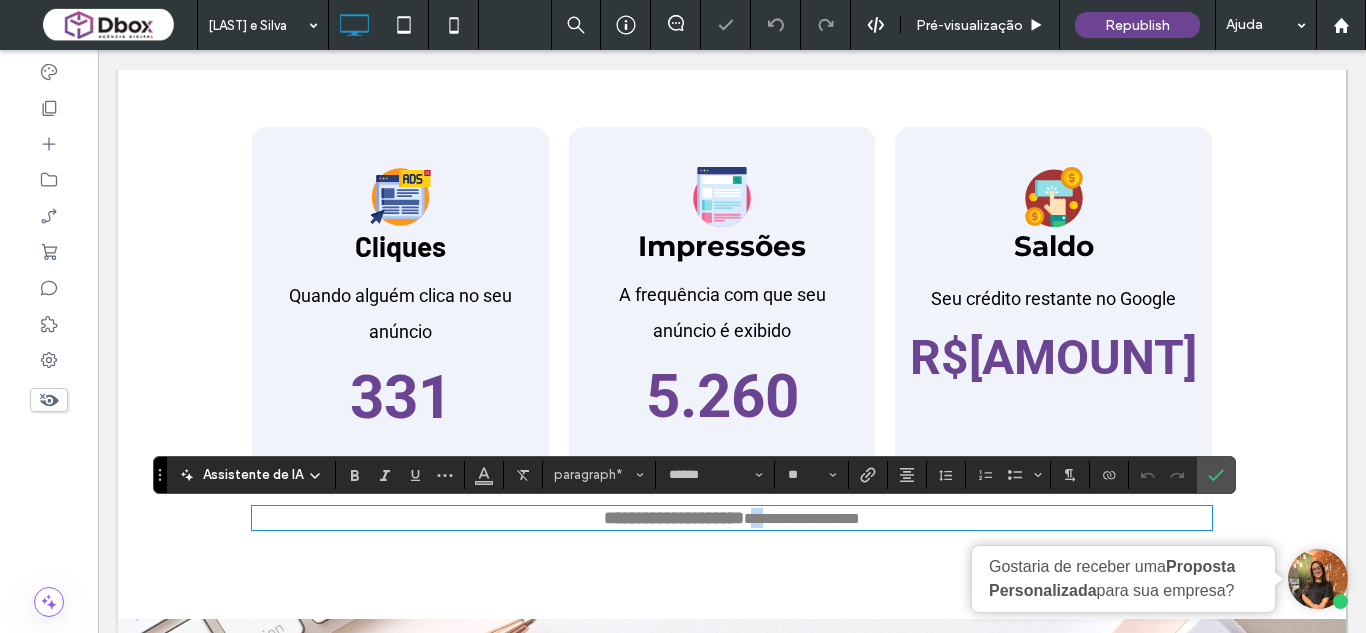 click on "**********" at bounding box center (802, 518) 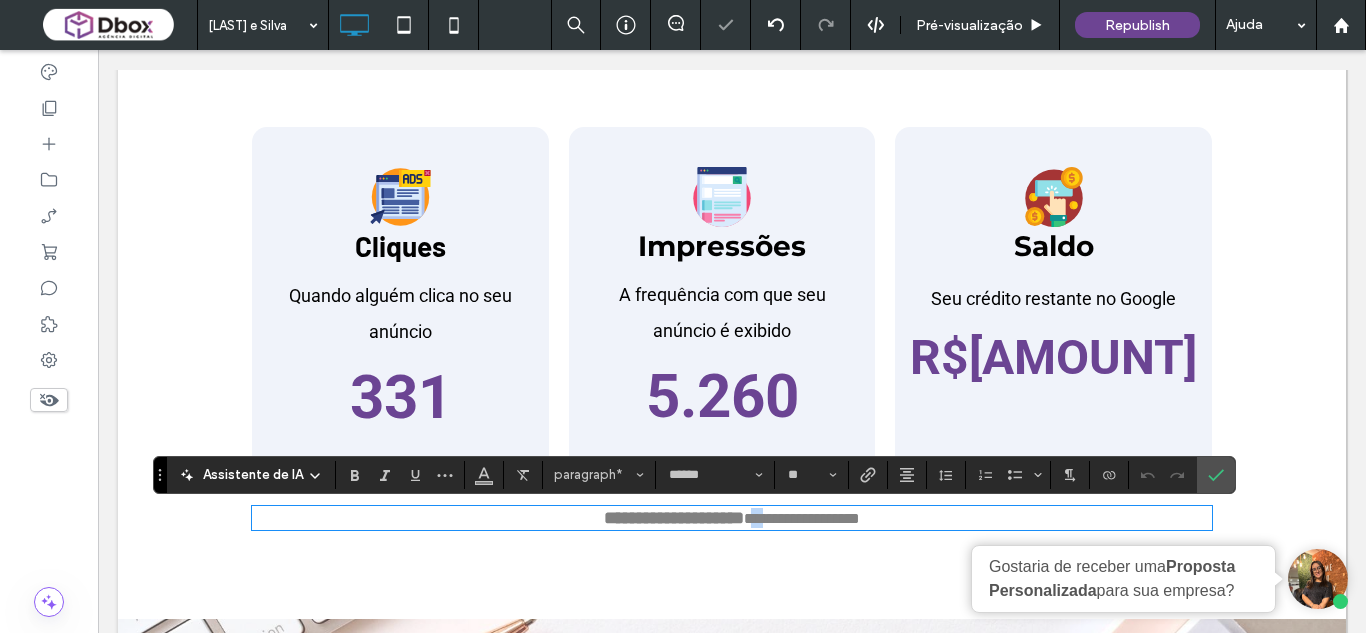 type 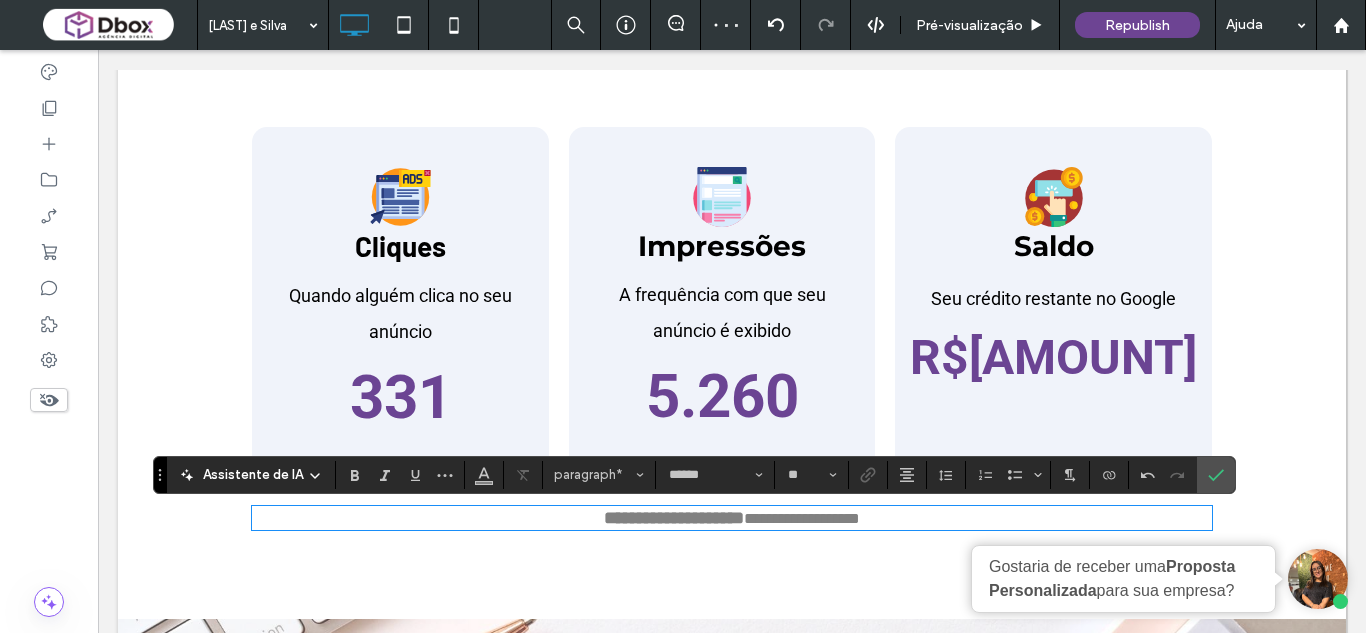 click on "**********" at bounding box center [802, 518] 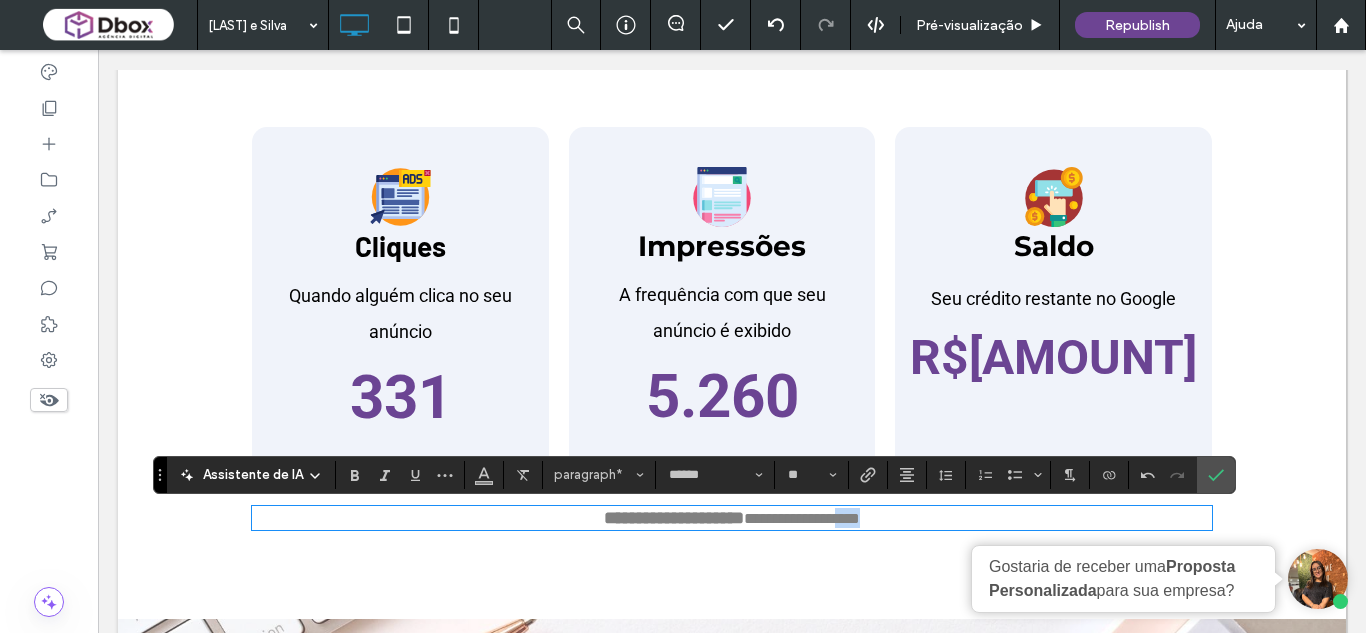 drag, startPoint x: 905, startPoint y: 517, endPoint x: 843, endPoint y: 523, distance: 62.289646 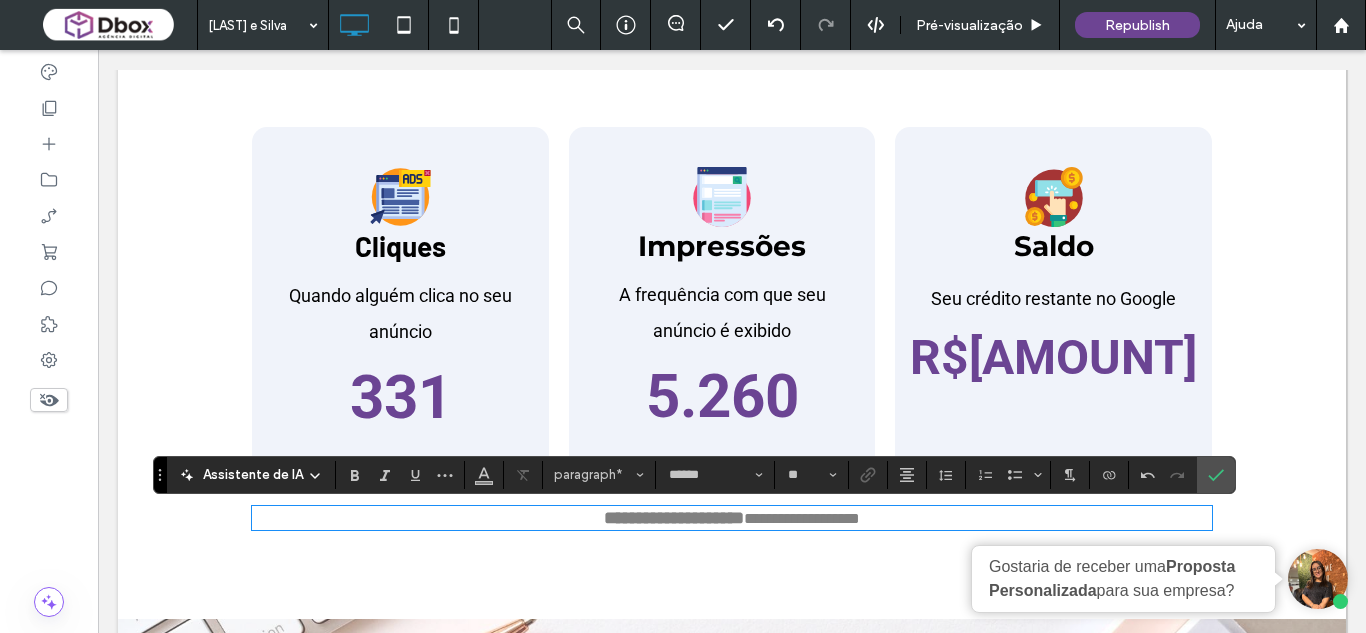 click on "331" at bounding box center [401, 397] 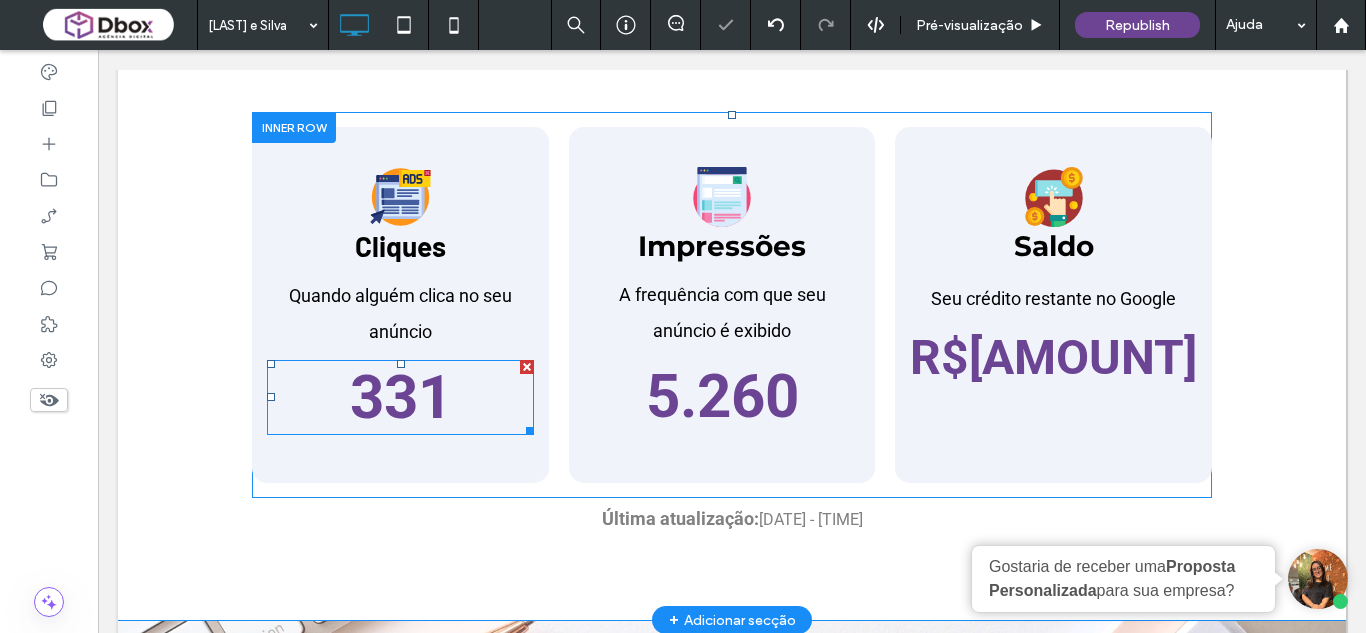 click on "331" at bounding box center (401, 397) 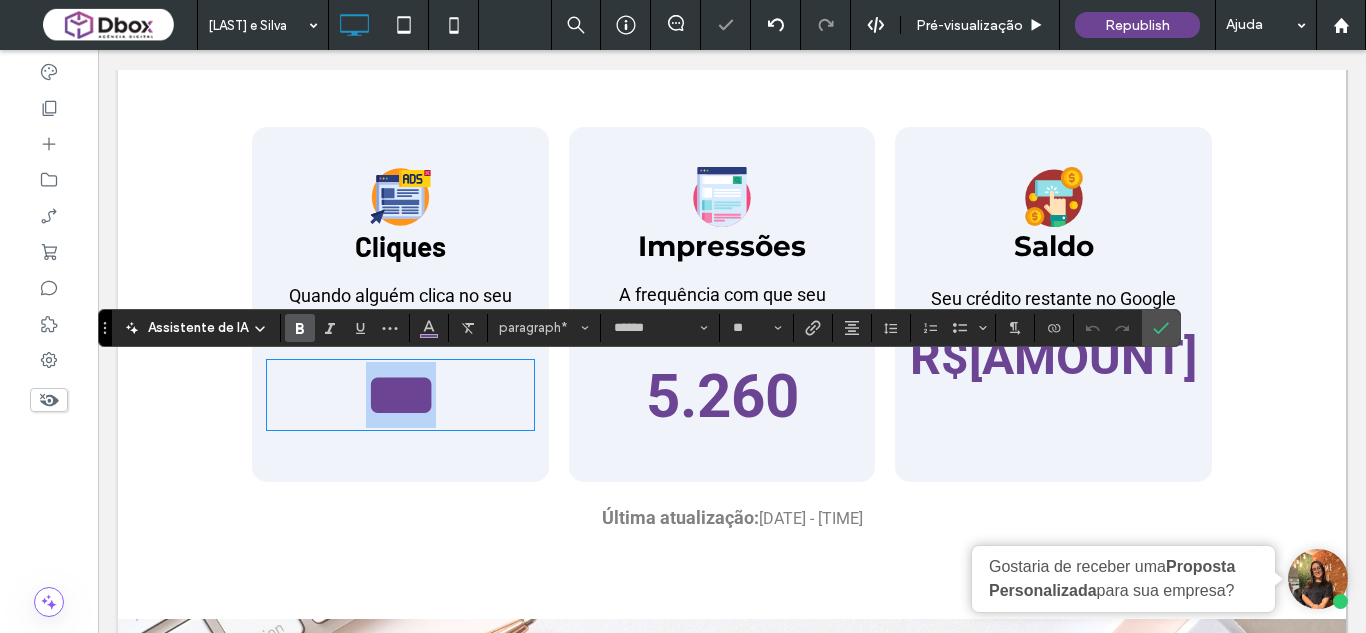 type 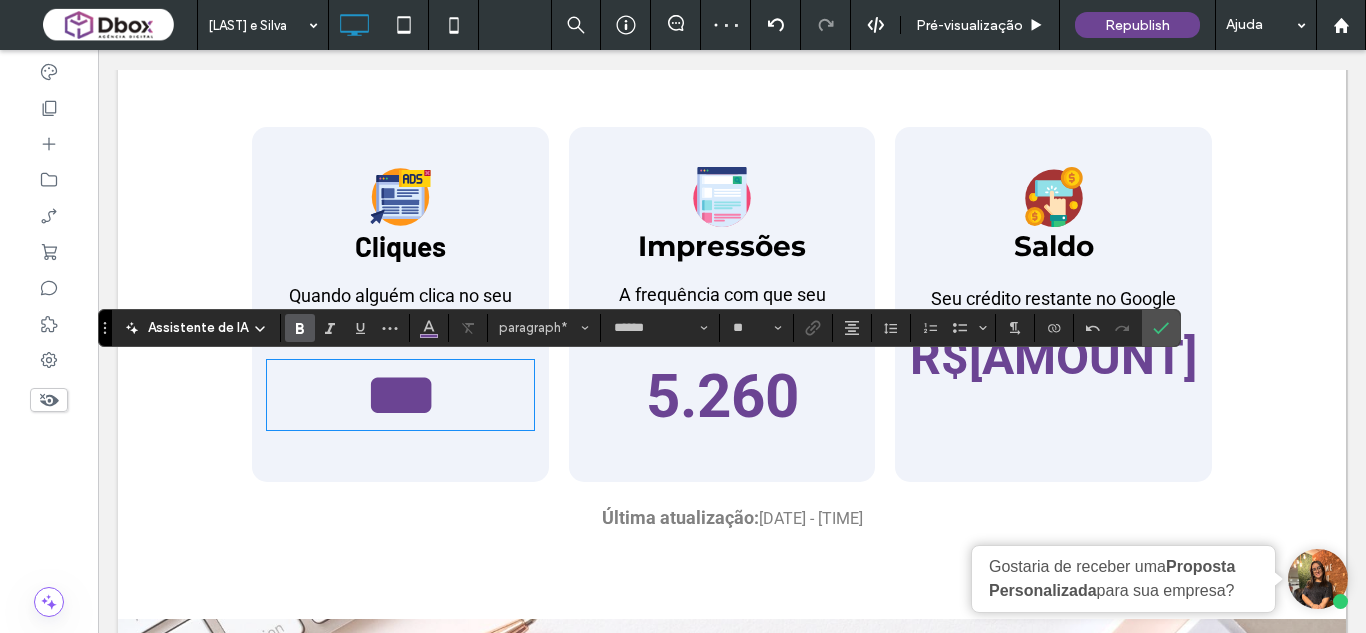click on "5.260" at bounding box center (722, 396) 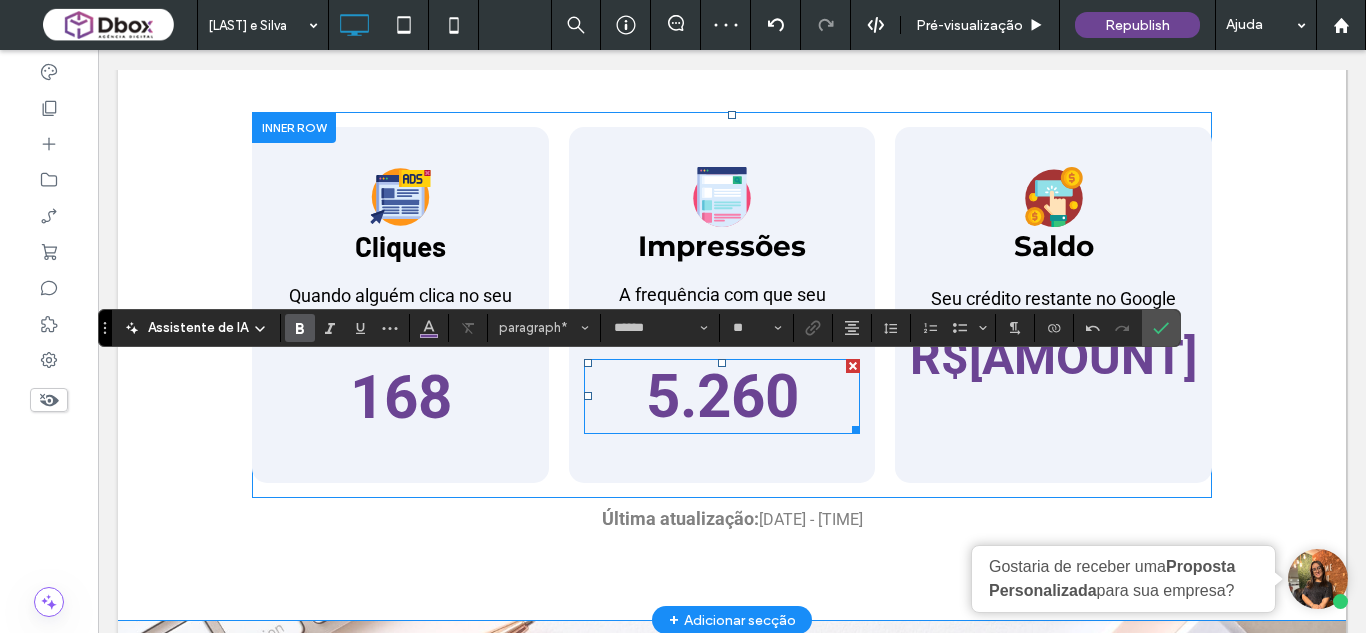 click on "5.260" at bounding box center [722, 396] 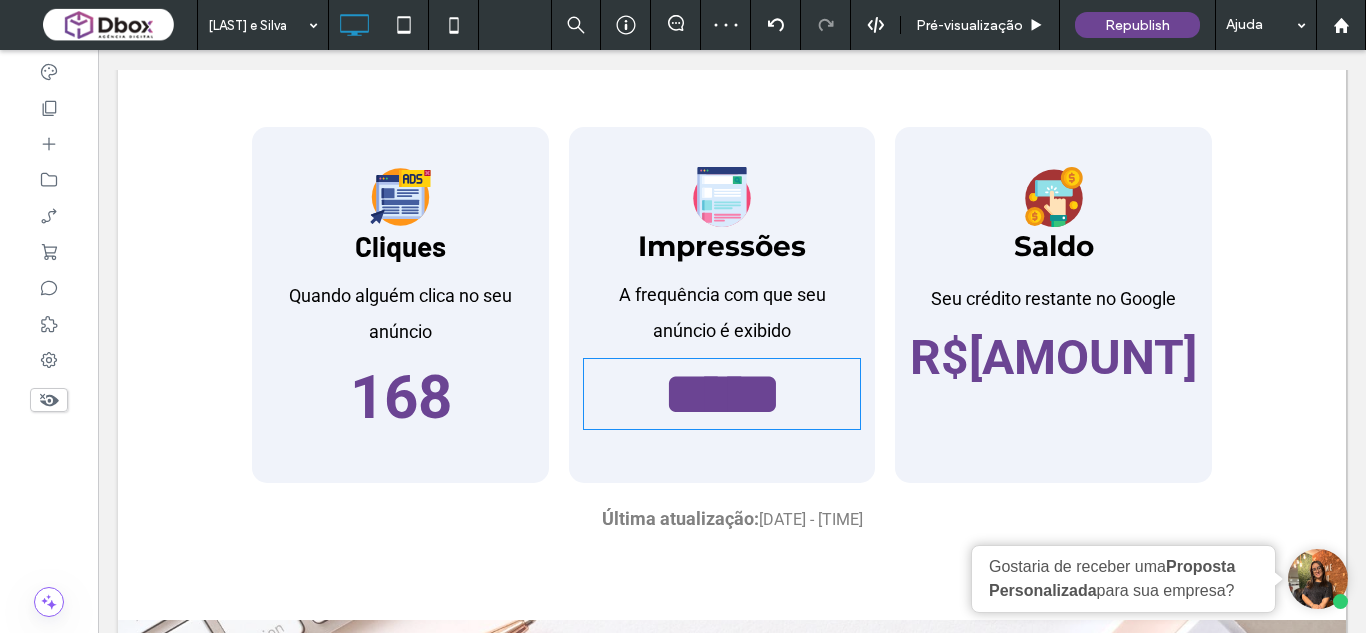 click on "*****" at bounding box center (722, 394) 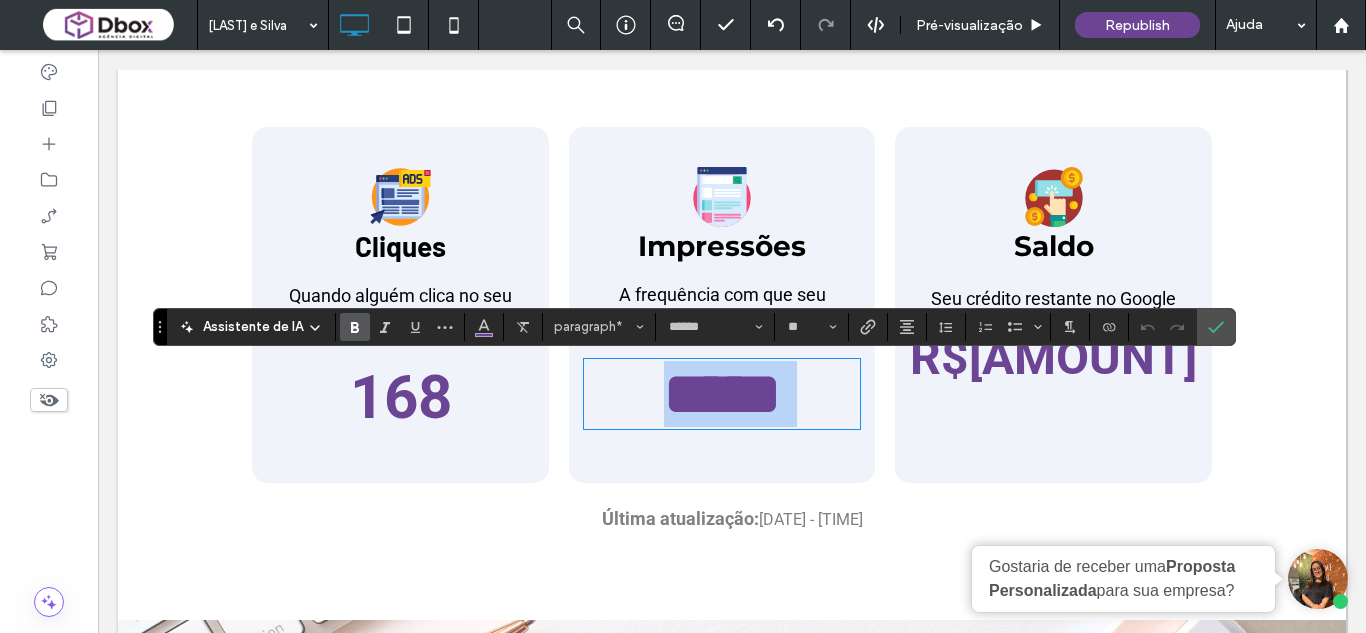 type 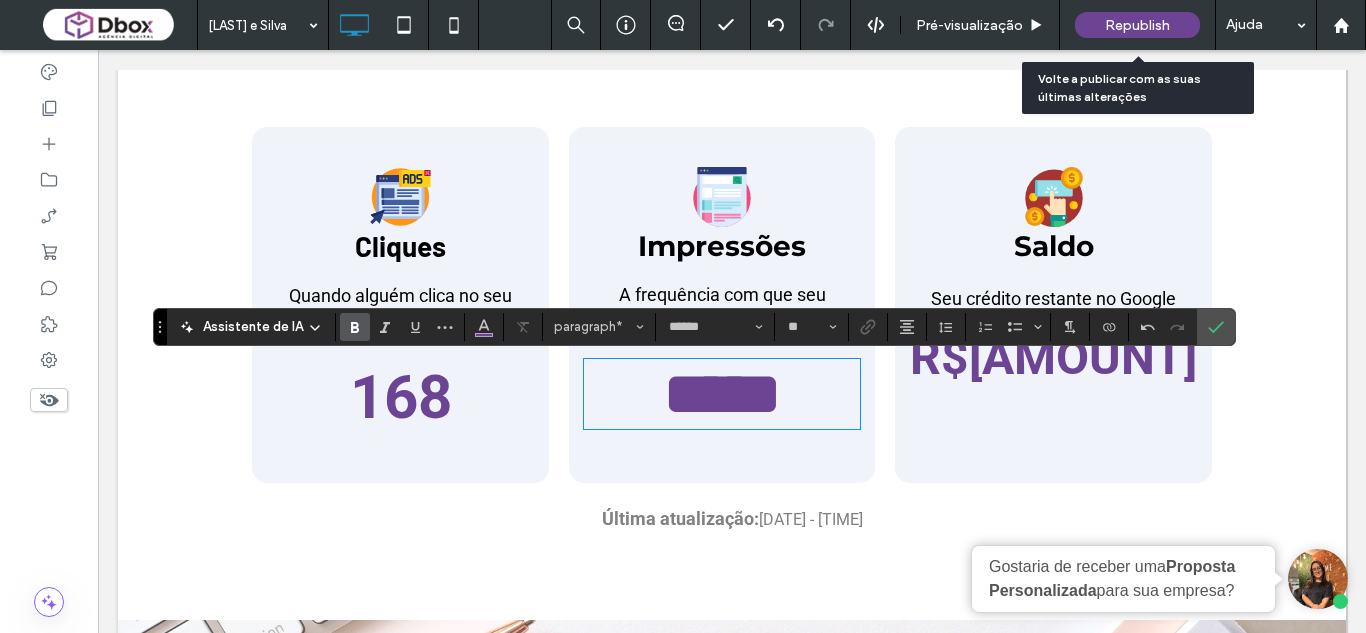 click on "Republish" at bounding box center [1137, 25] 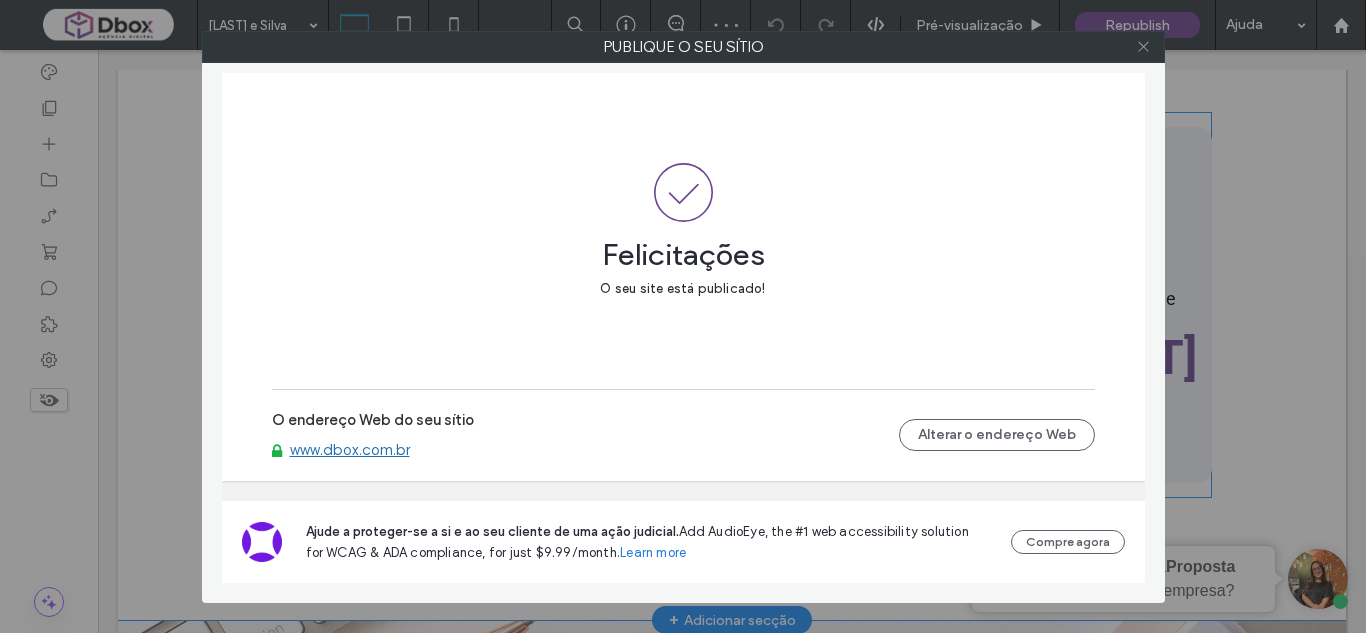 click 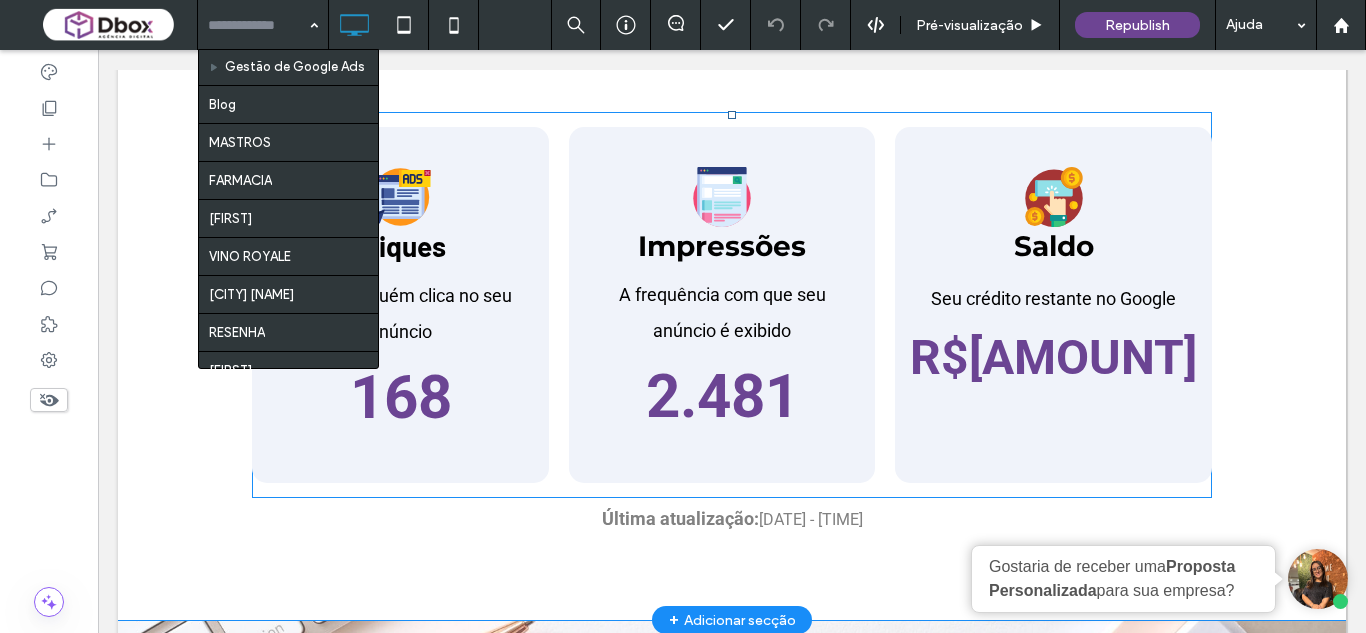 scroll, scrollTop: 300, scrollLeft: 0, axis: vertical 